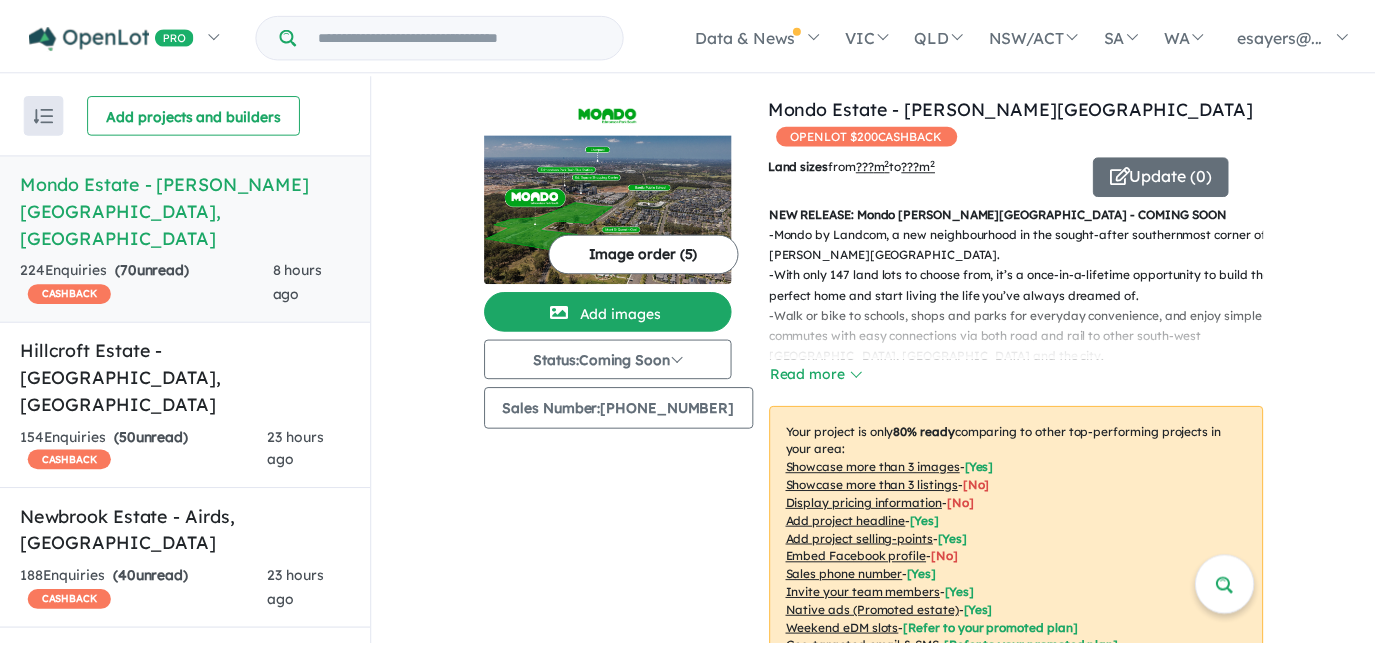 scroll, scrollTop: 0, scrollLeft: 0, axis: both 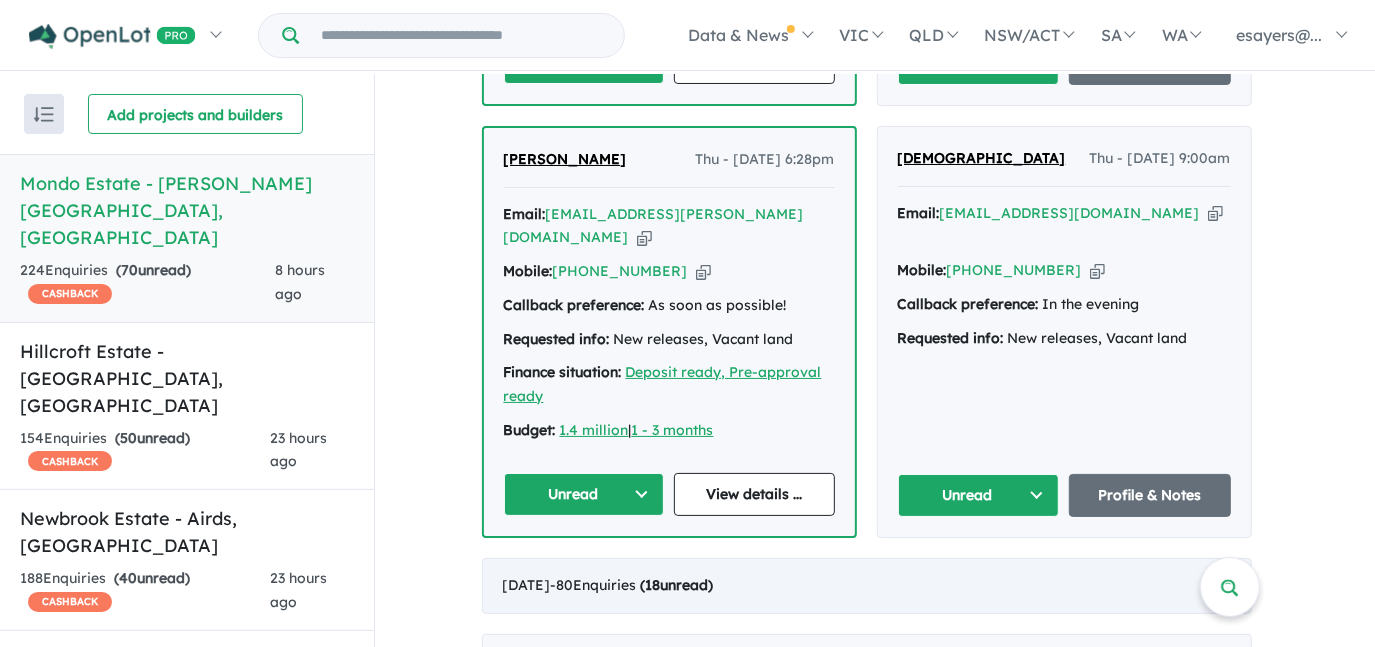 click on "June 2025  -  80  Enquir ies   ( 18  unread)" at bounding box center [867, 586] 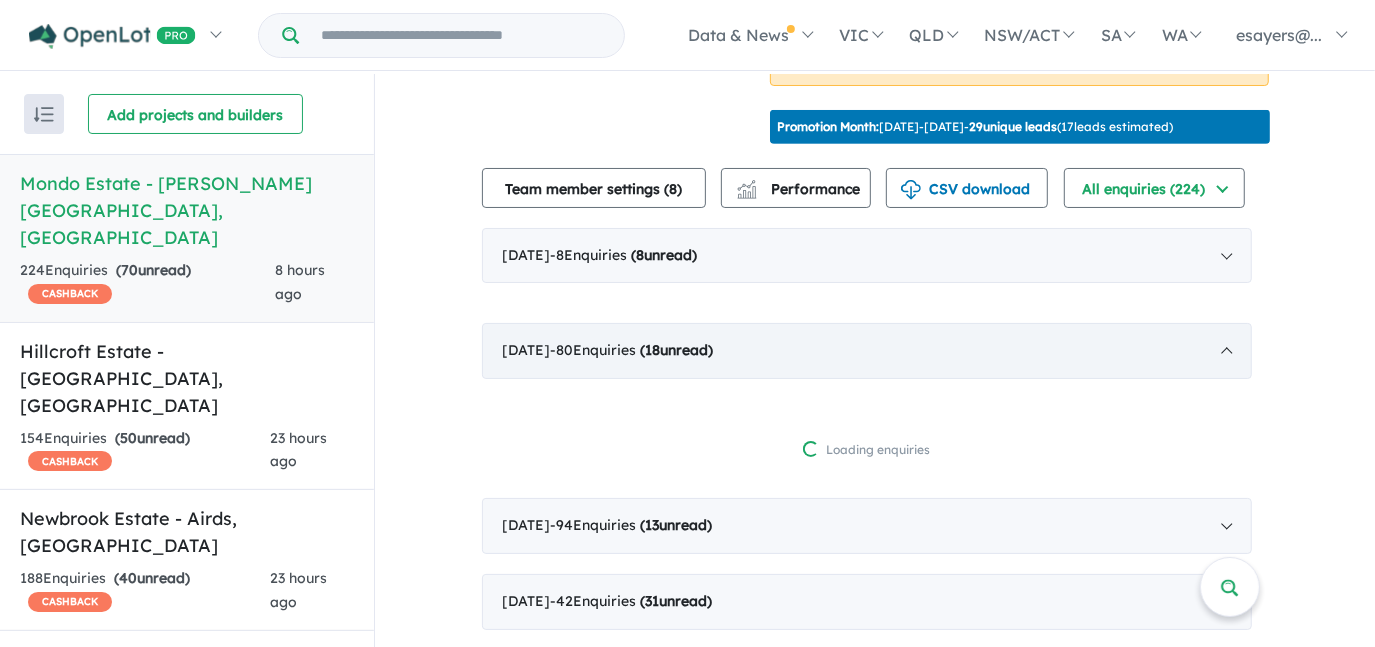 scroll, scrollTop: 591, scrollLeft: 0, axis: vertical 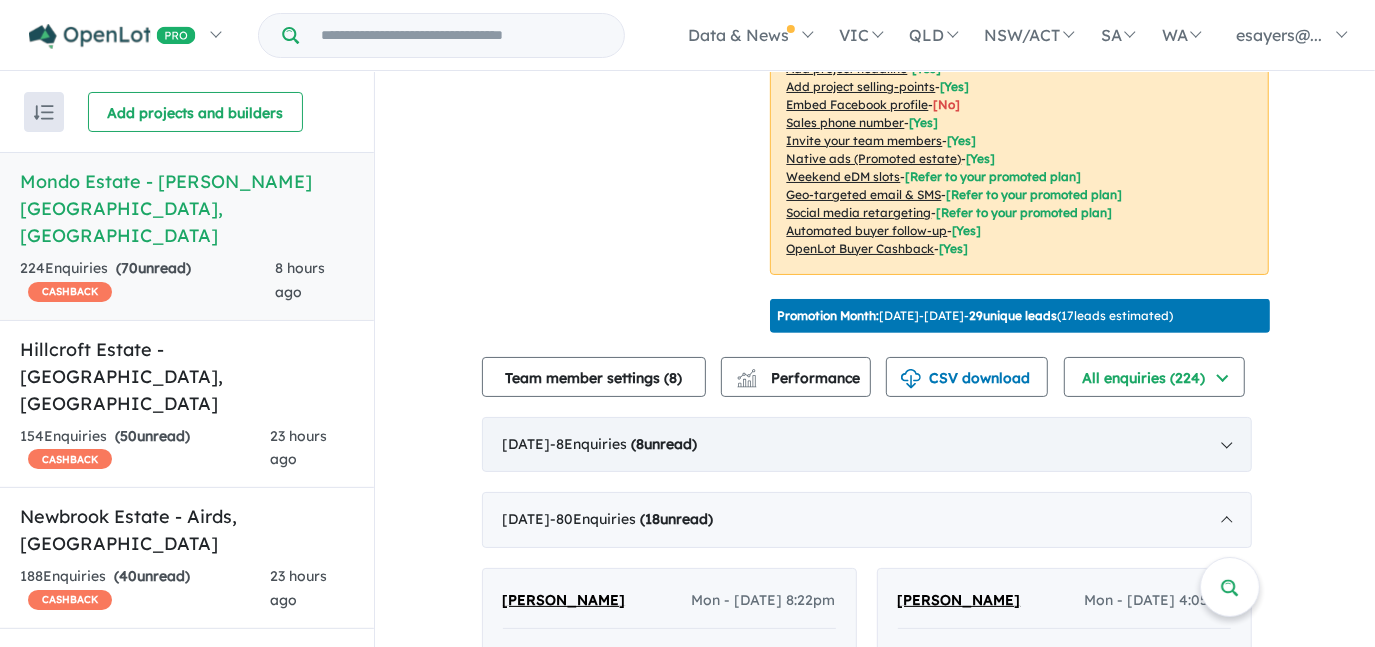 click on "( 8  unread)" at bounding box center [665, 444] 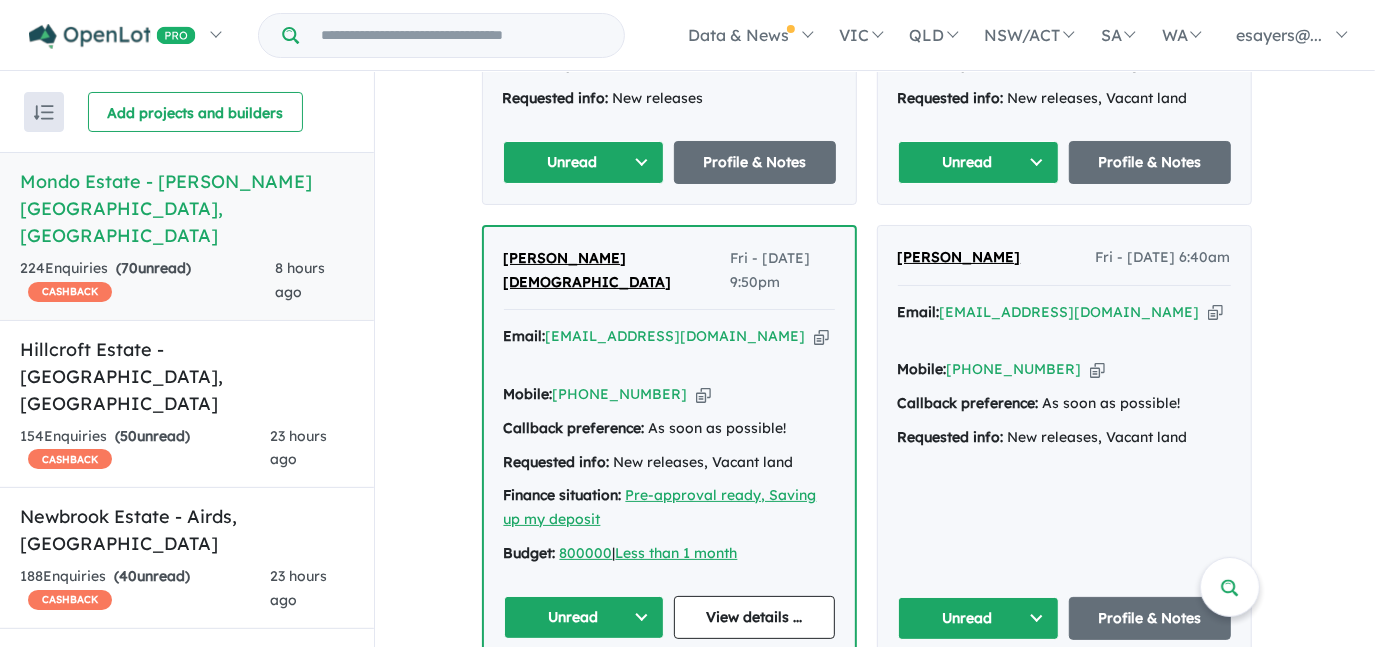 scroll, scrollTop: 1452, scrollLeft: 0, axis: vertical 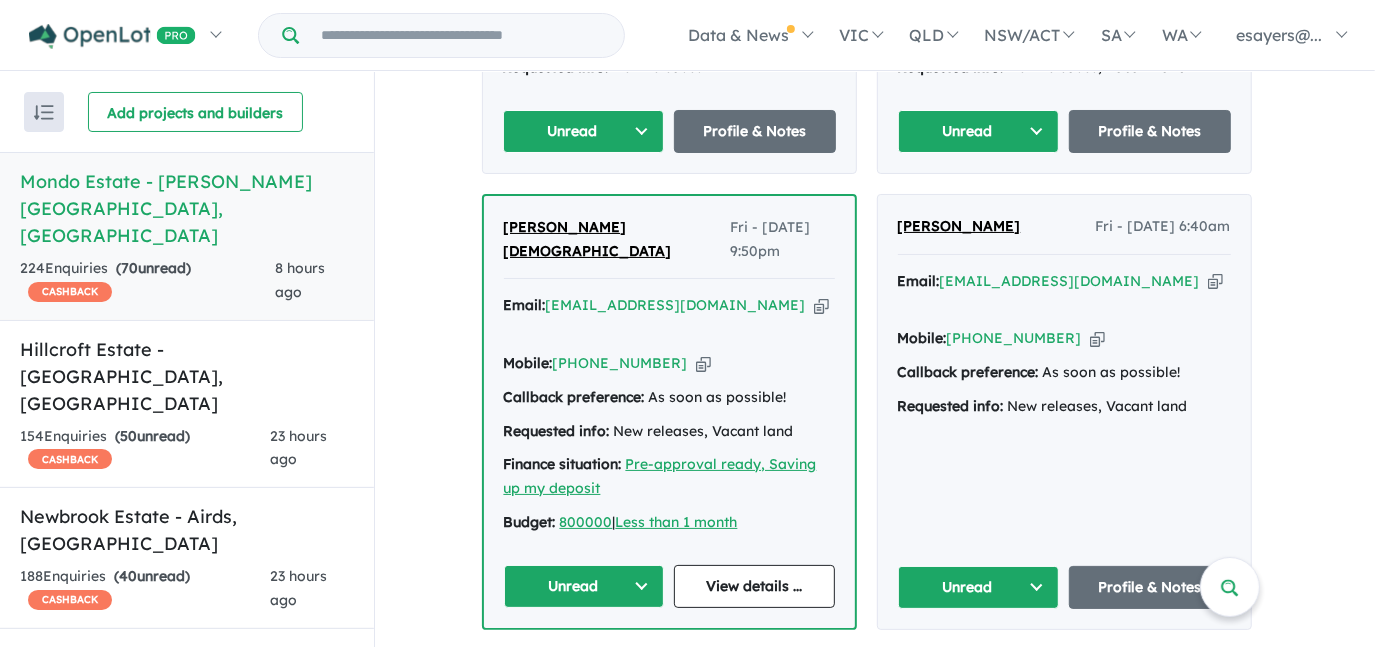 click on "Unread" at bounding box center (584, 586) 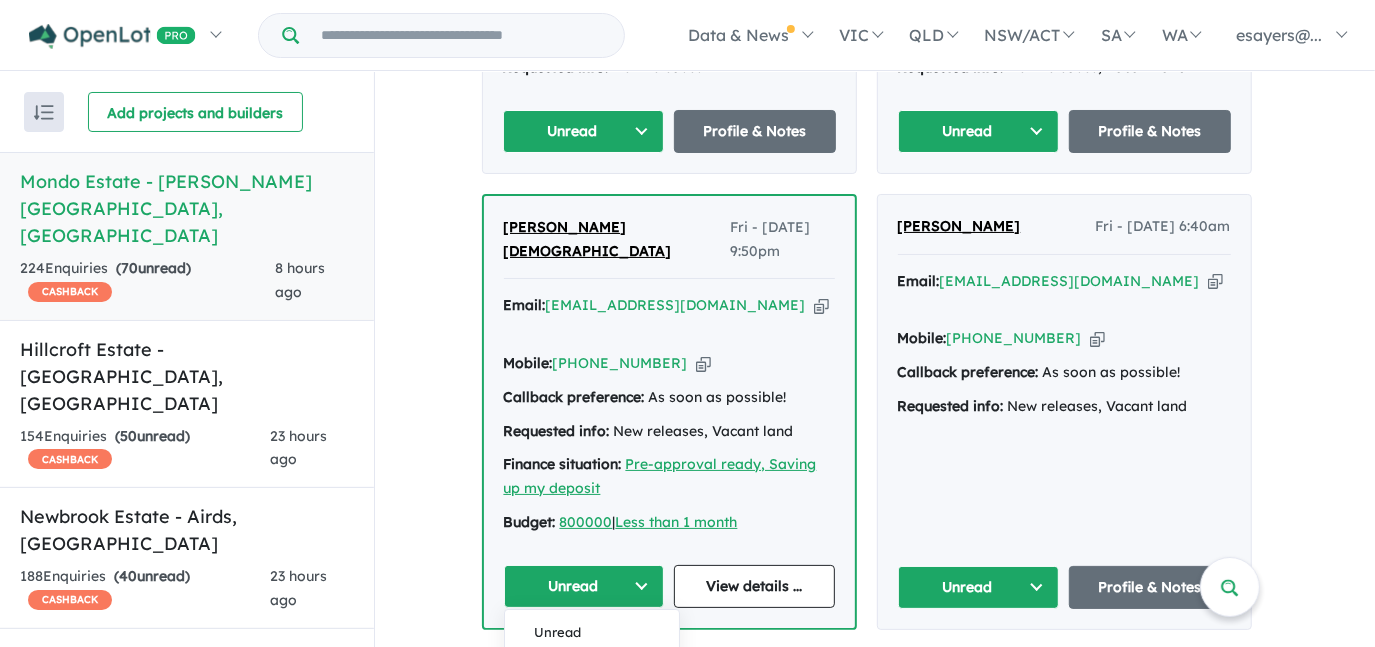 click on "Assigned" at bounding box center [592, 679] 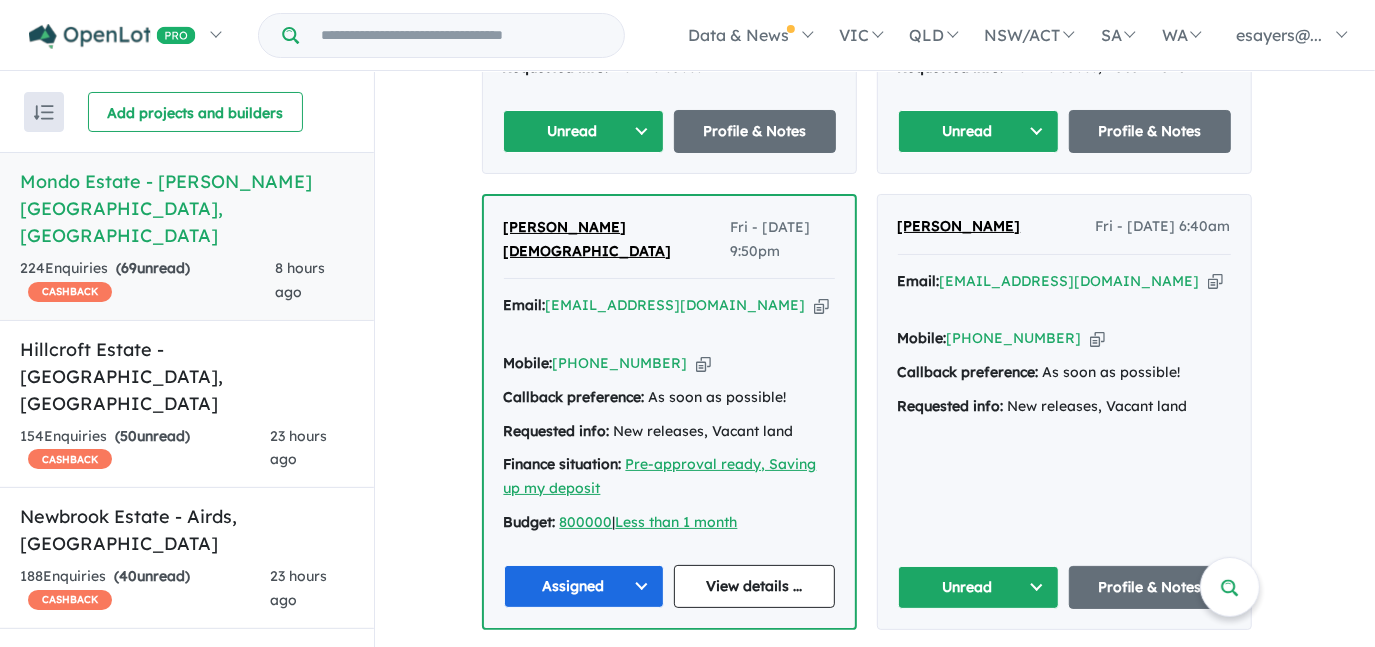 click on "Unread" at bounding box center (979, 587) 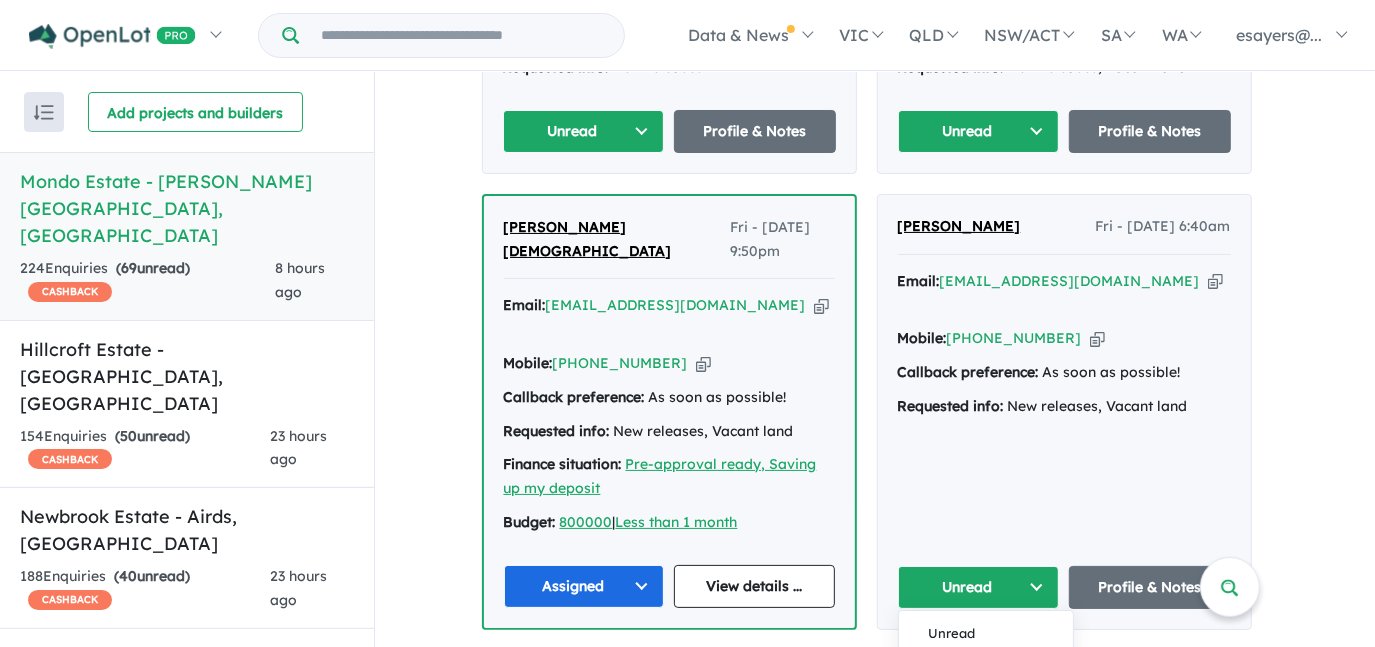 click on "Assigned" at bounding box center [986, 680] 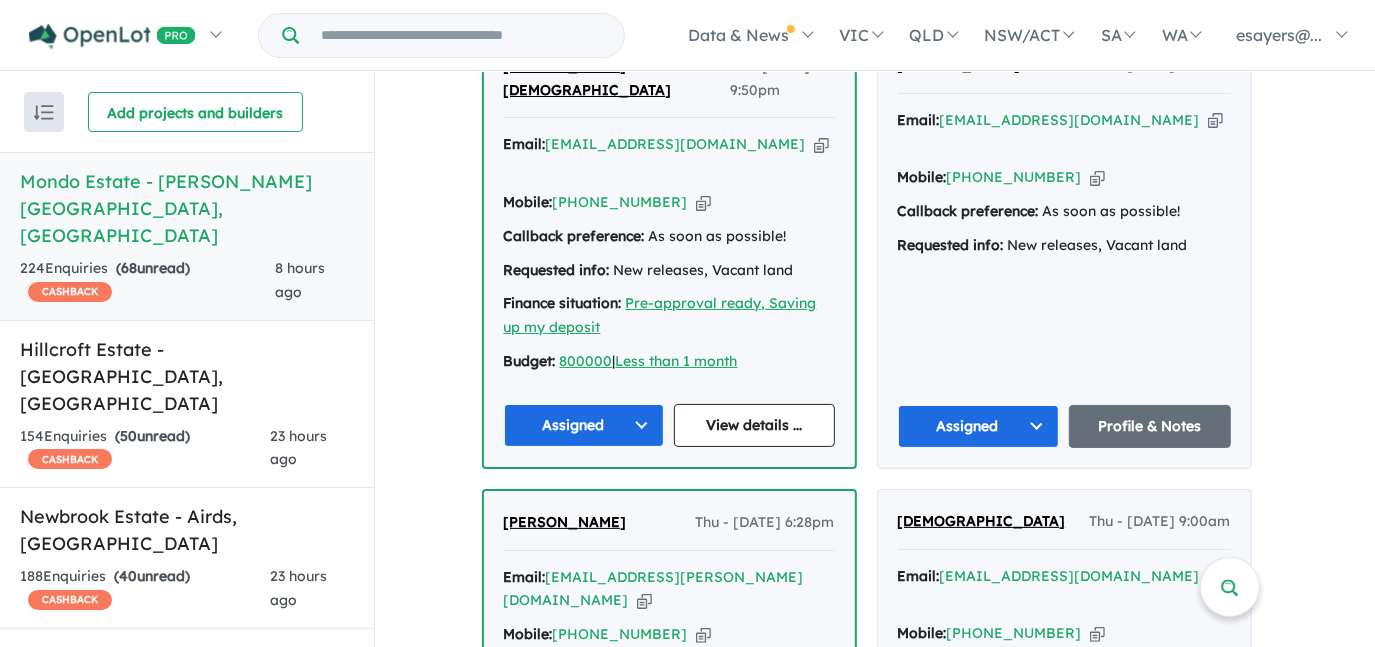 scroll, scrollTop: 1816, scrollLeft: 0, axis: vertical 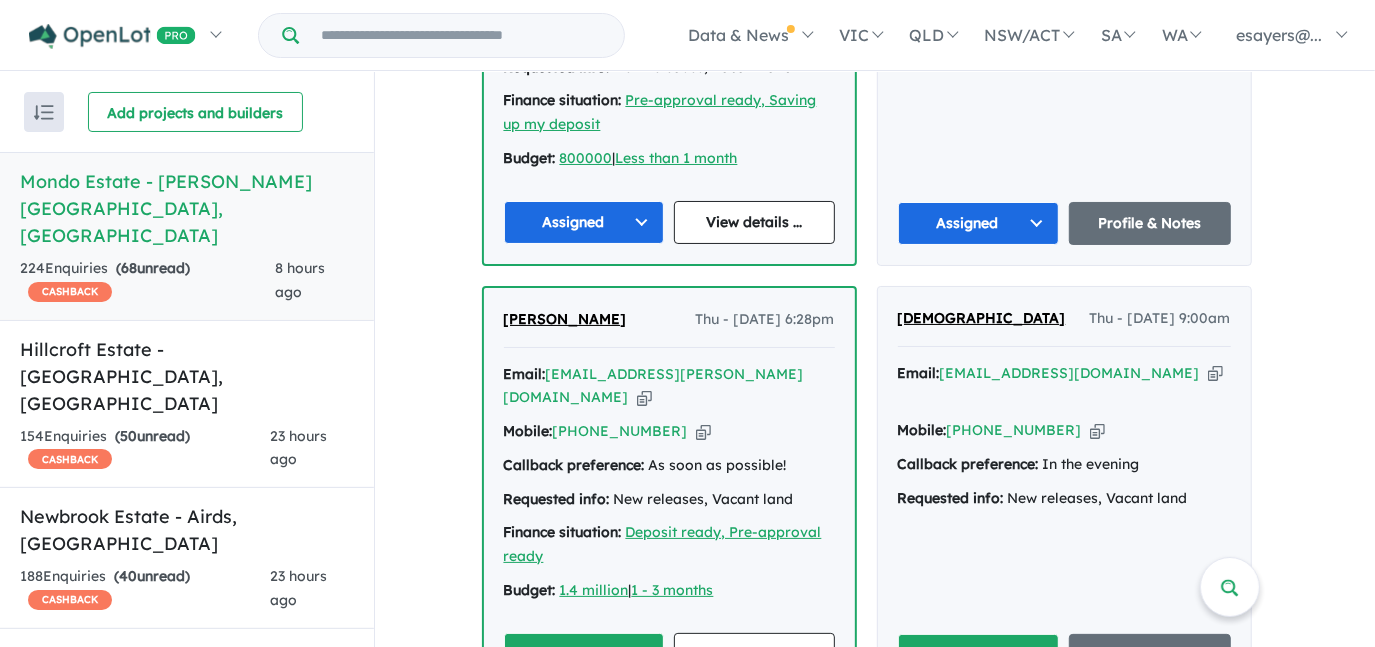 click on "Unread" at bounding box center (584, 654) 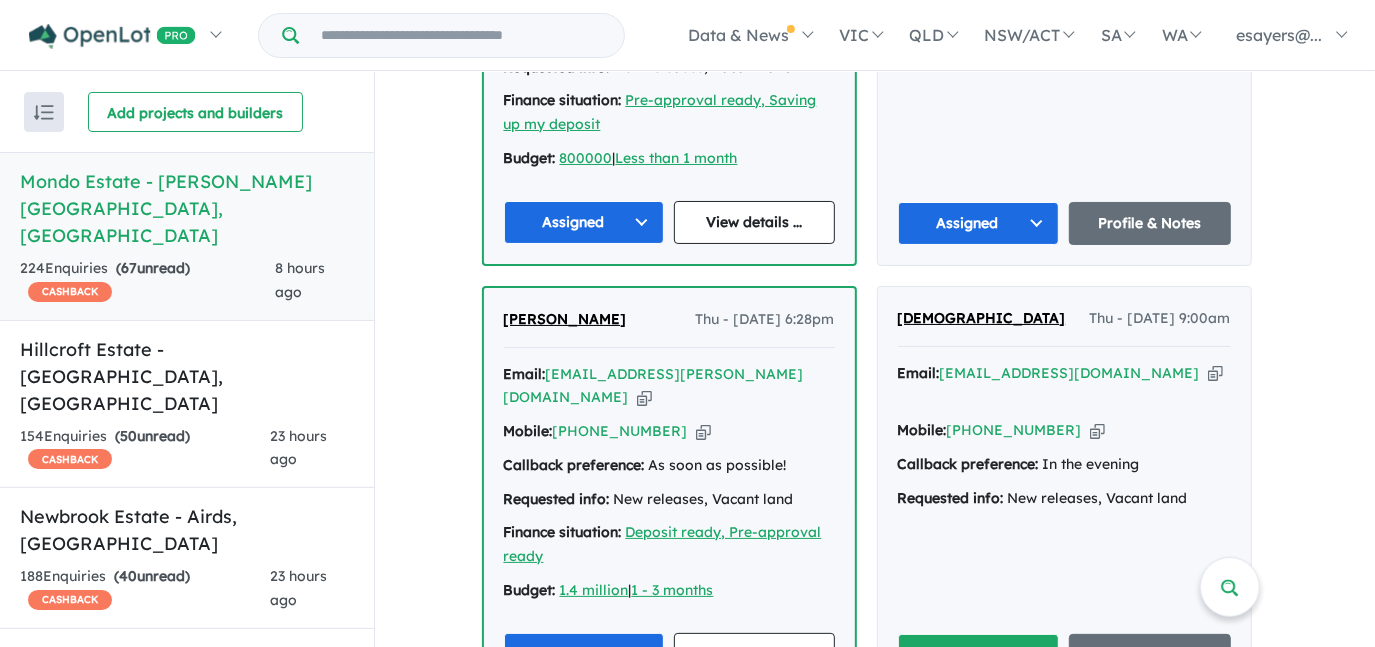 click on "Unread" at bounding box center [979, 655] 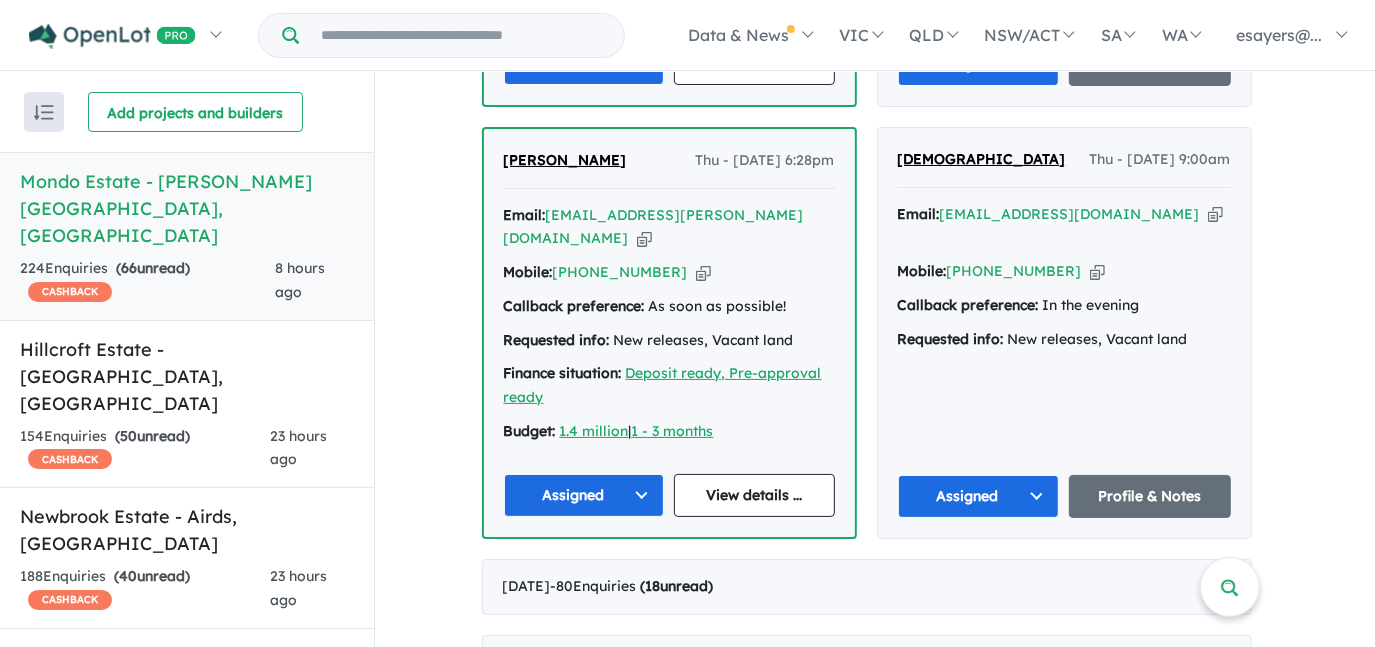 scroll, scrollTop: 1978, scrollLeft: 0, axis: vertical 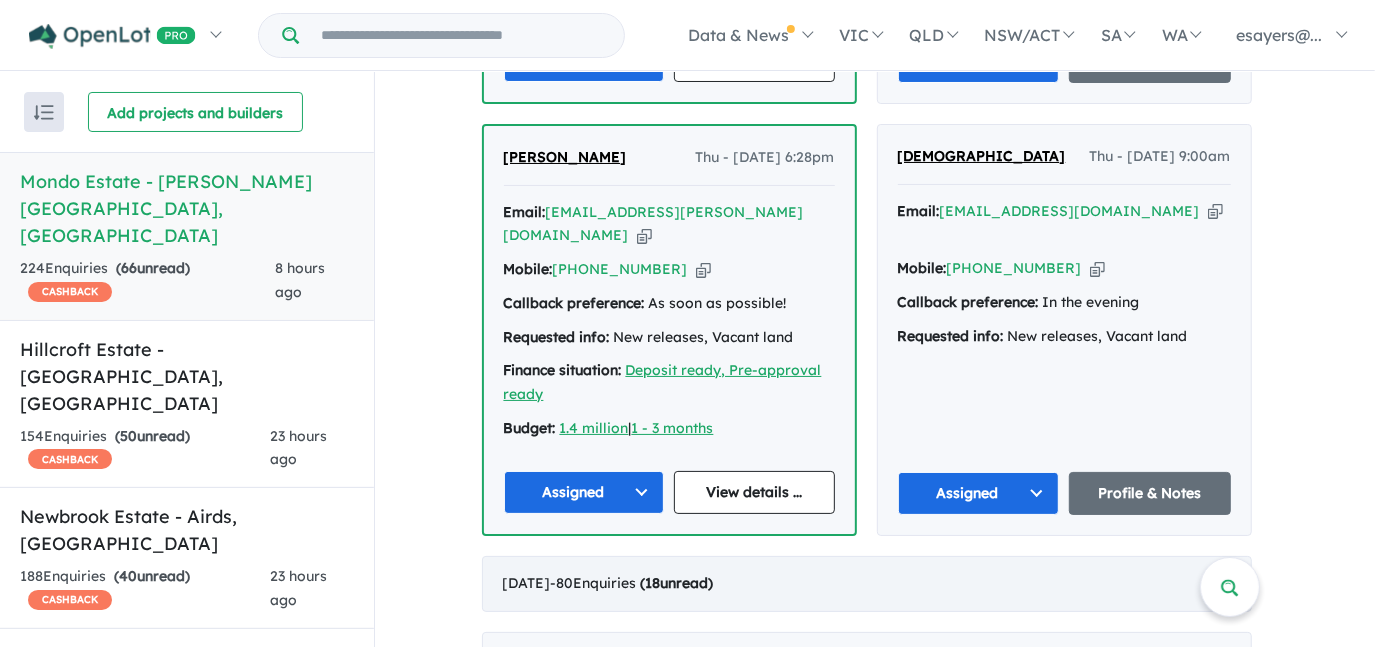 click on "( 18  unread)" at bounding box center [677, 583] 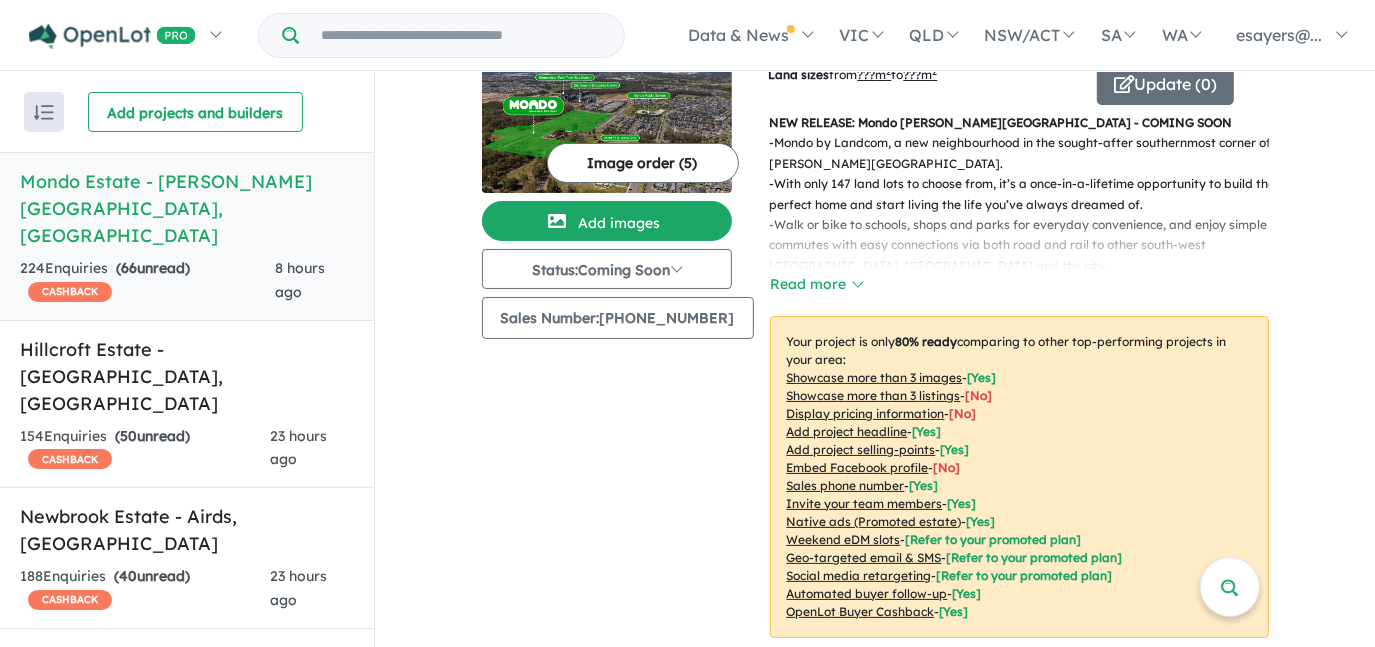 scroll, scrollTop: 453, scrollLeft: 0, axis: vertical 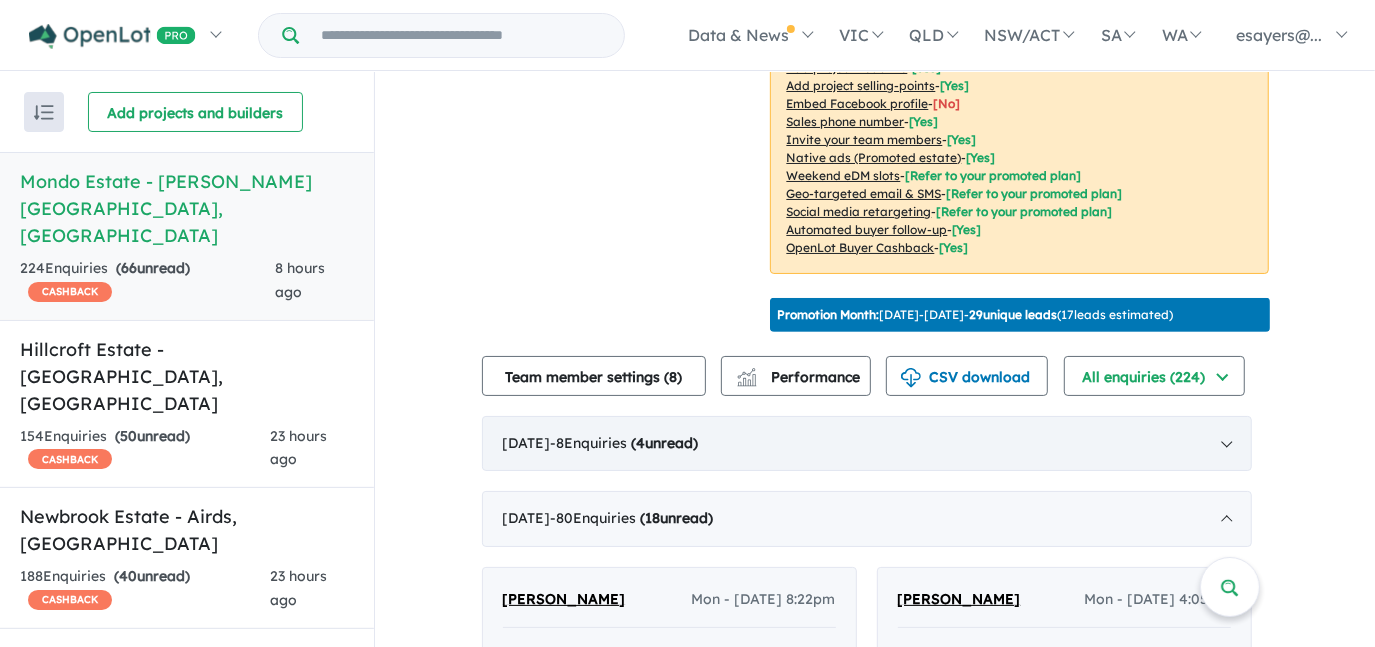 click on "( 4  unread)" at bounding box center [665, 443] 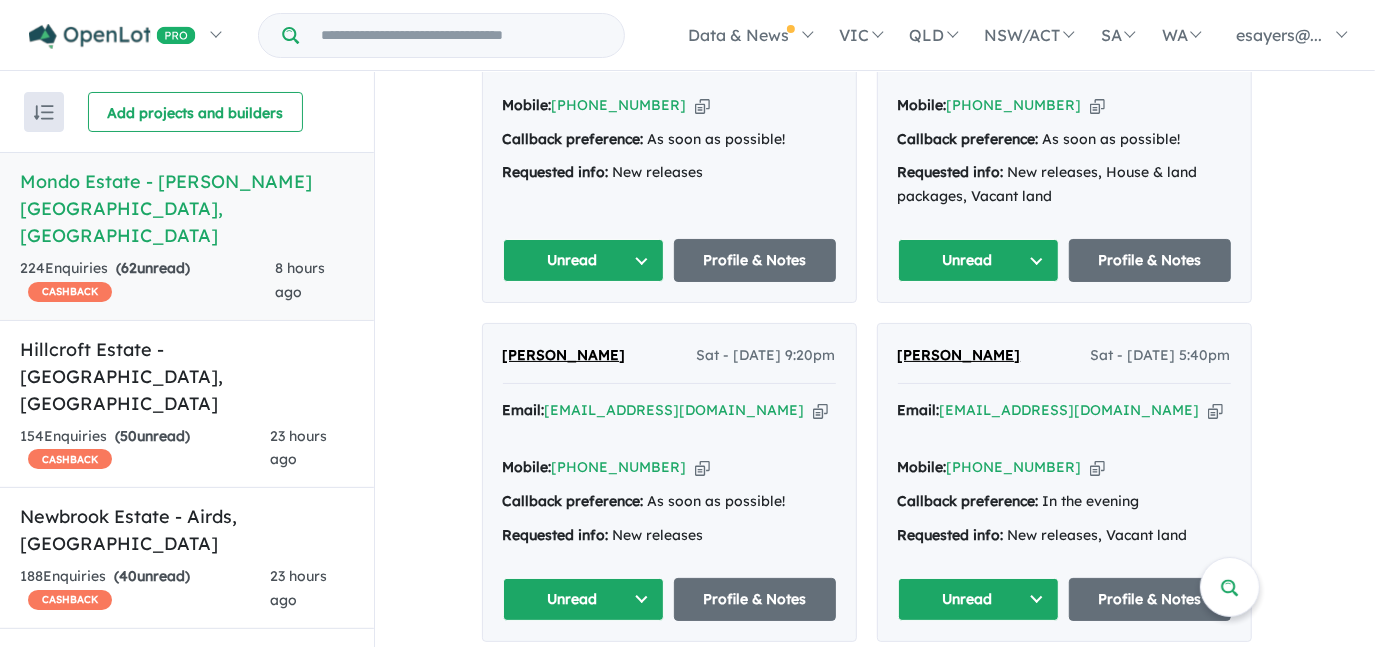 scroll, scrollTop: 1069, scrollLeft: 0, axis: vertical 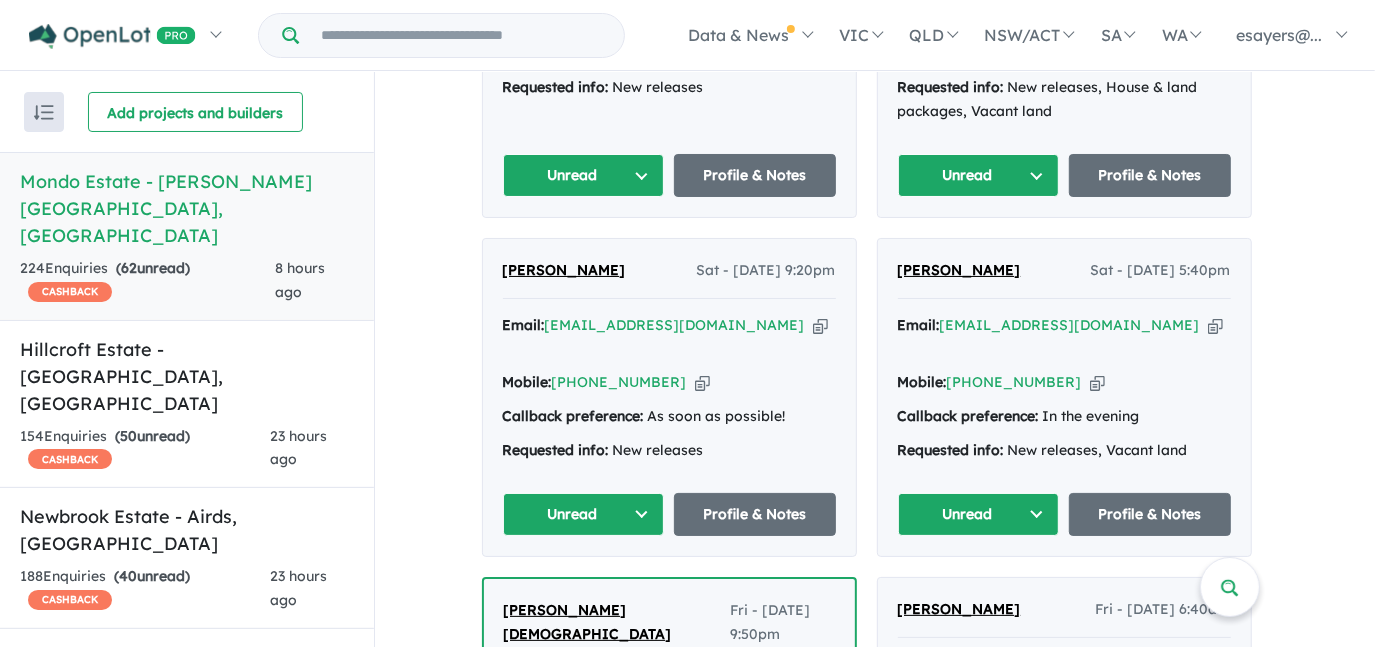 click at bounding box center [1215, 325] 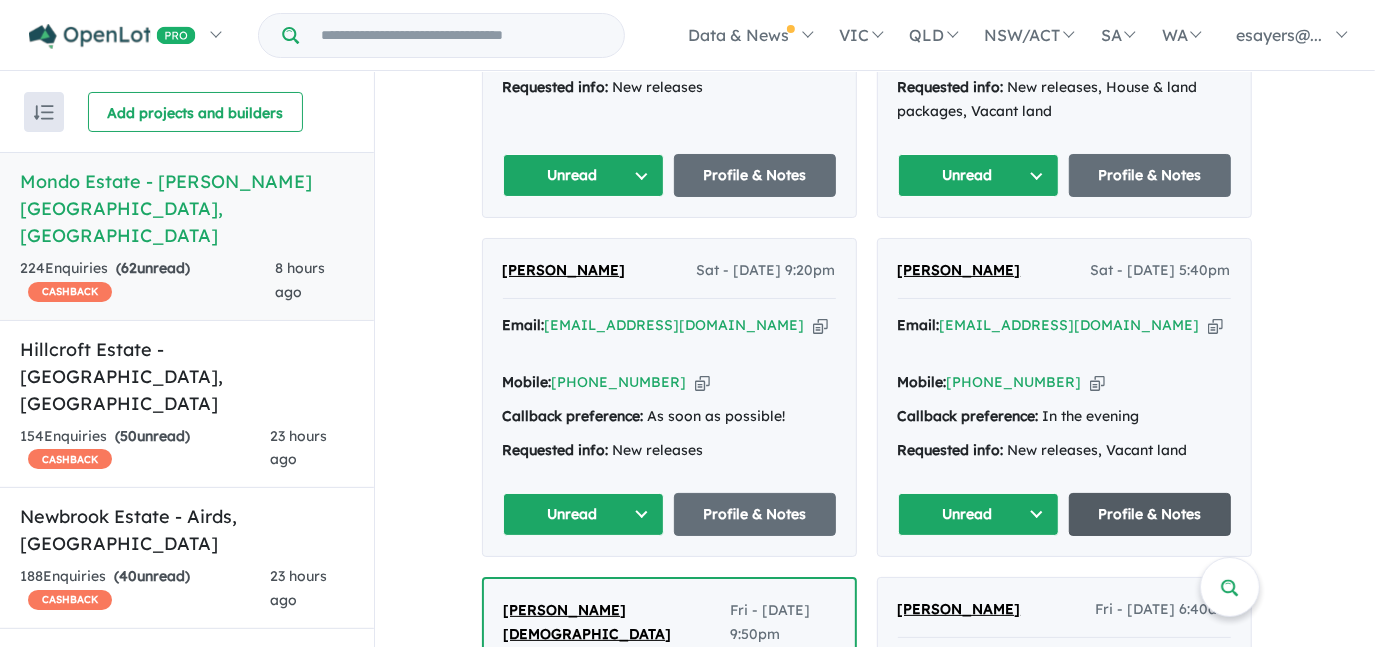 click on "Profile & Notes" at bounding box center [1150, 514] 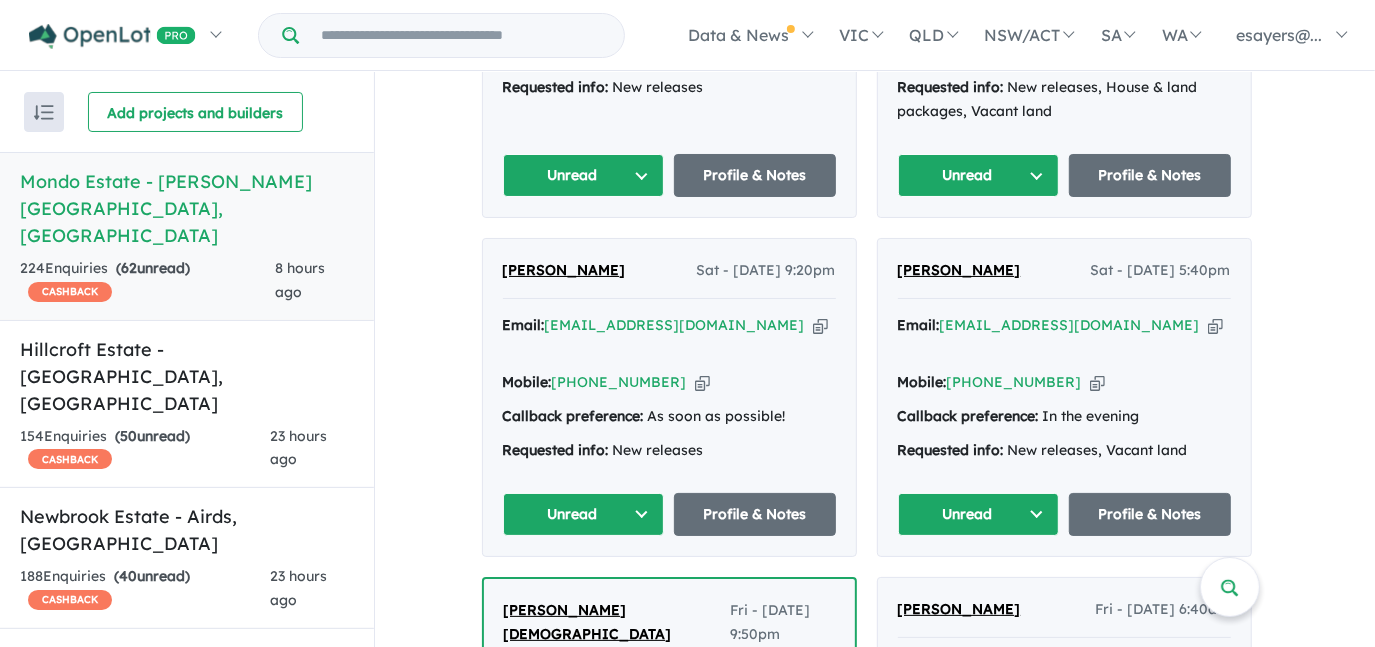 click on "Unread" at bounding box center (979, 514) 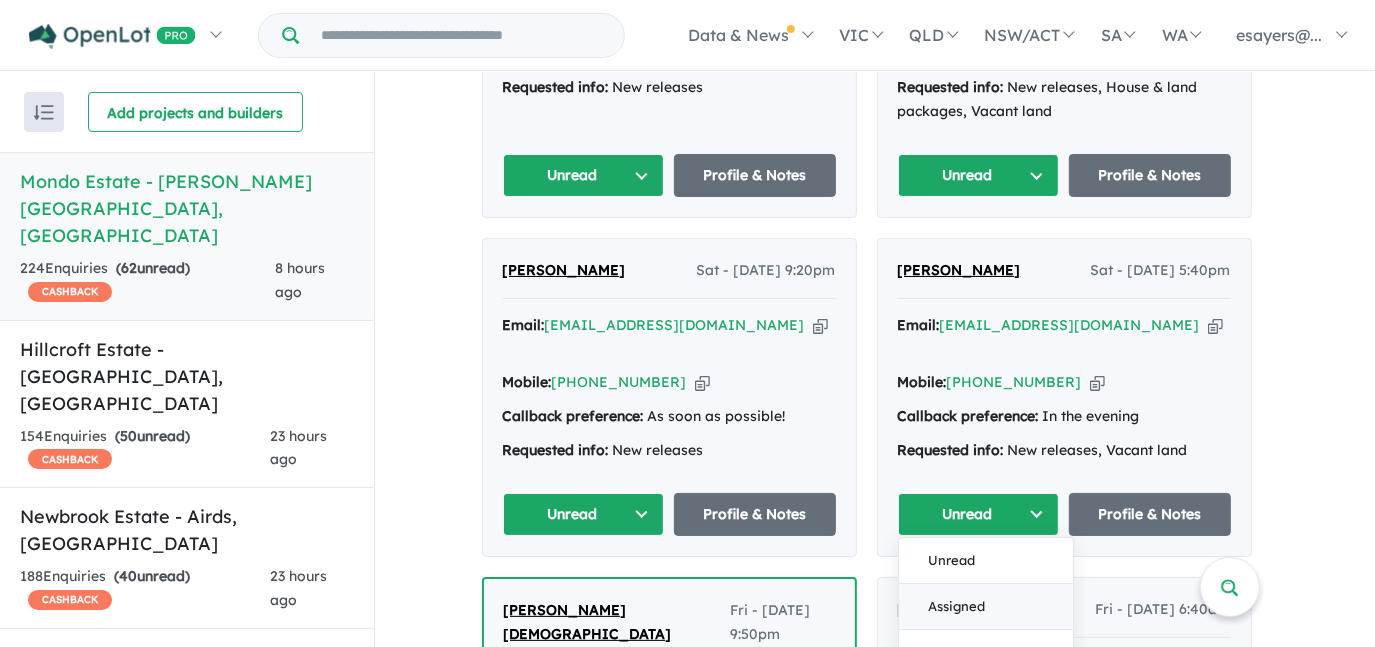 click on "Assigned" at bounding box center (986, 607) 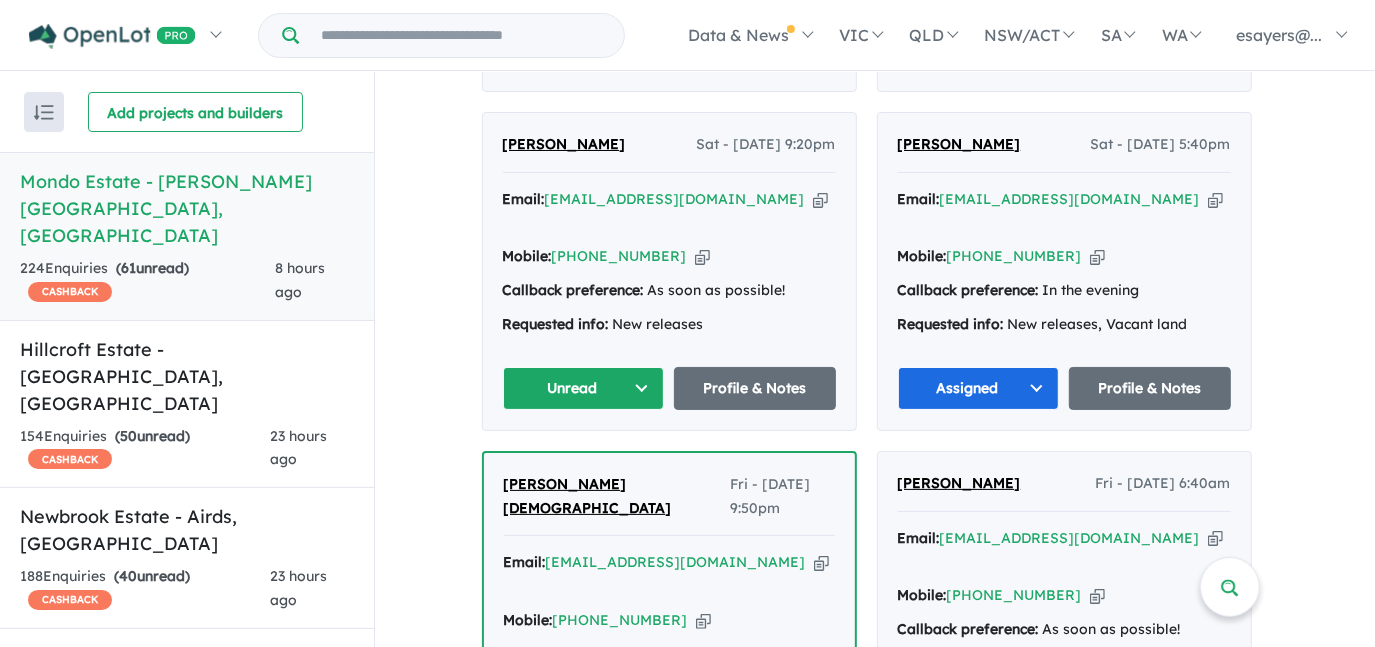 scroll, scrollTop: 1069, scrollLeft: 0, axis: vertical 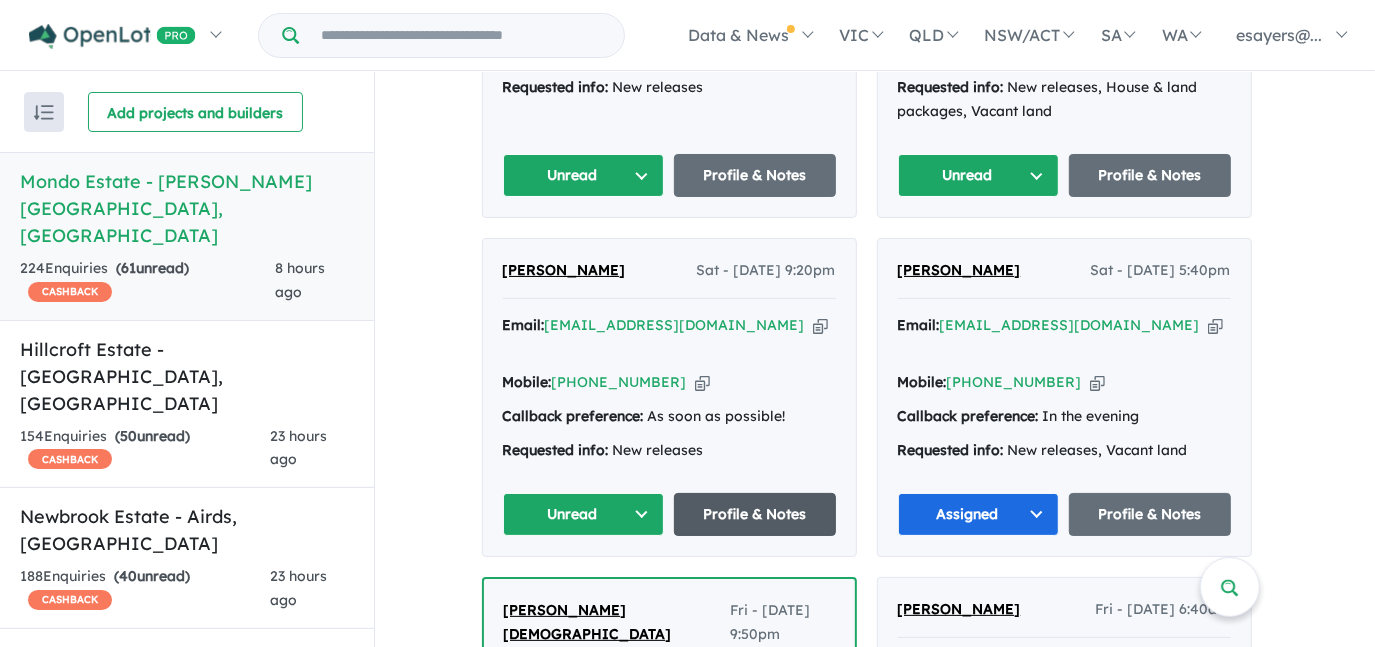 click on "Profile & Notes" at bounding box center (755, 514) 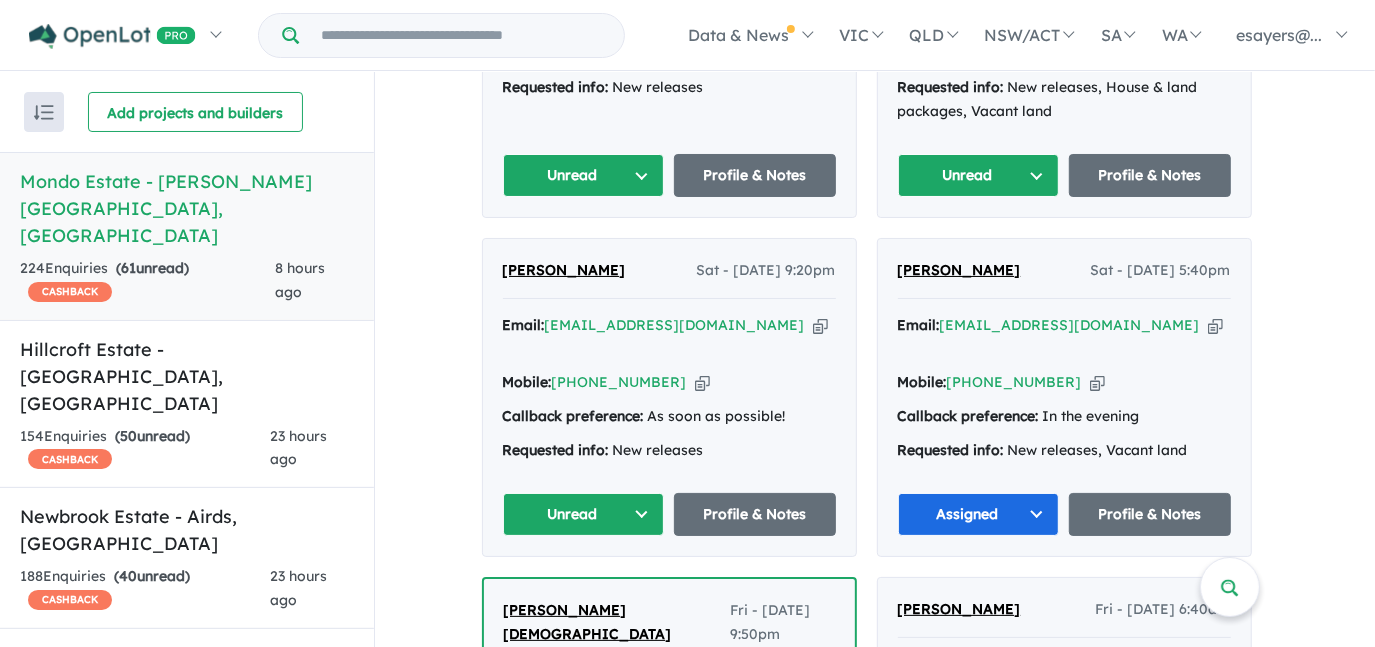 click on "Unread" at bounding box center (584, 514) 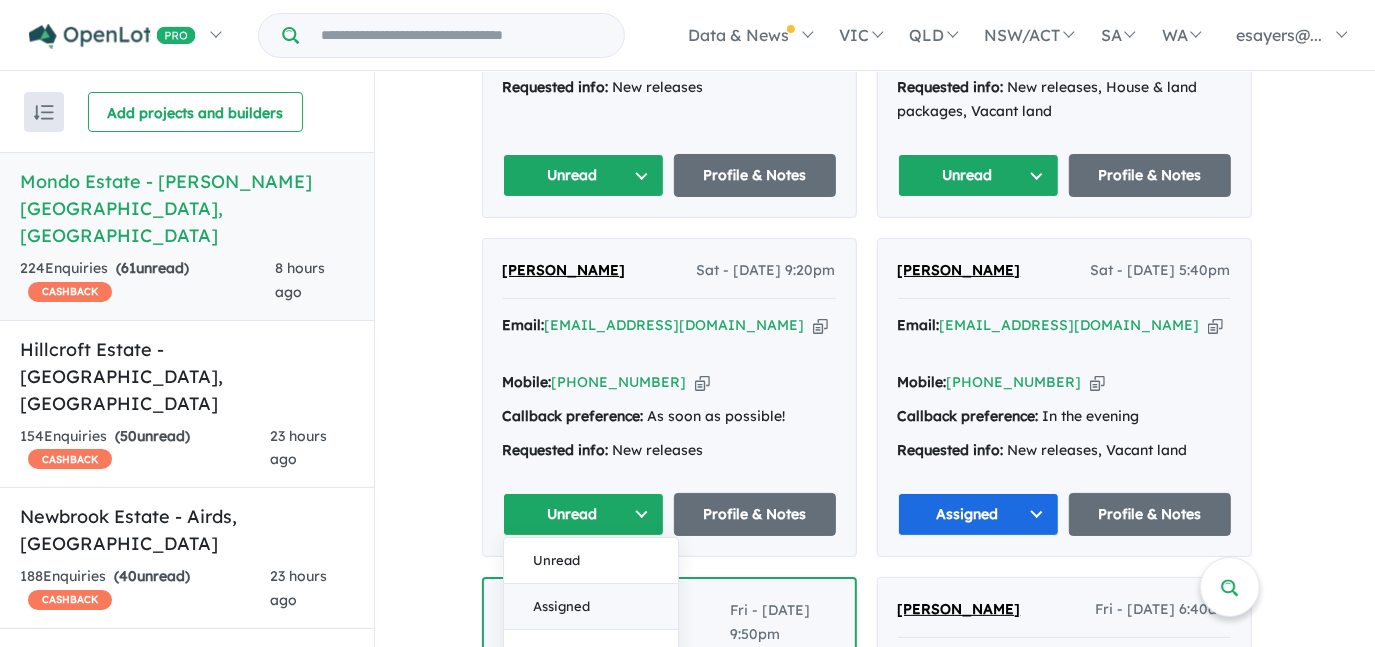 click on "Assigned" at bounding box center (591, 607) 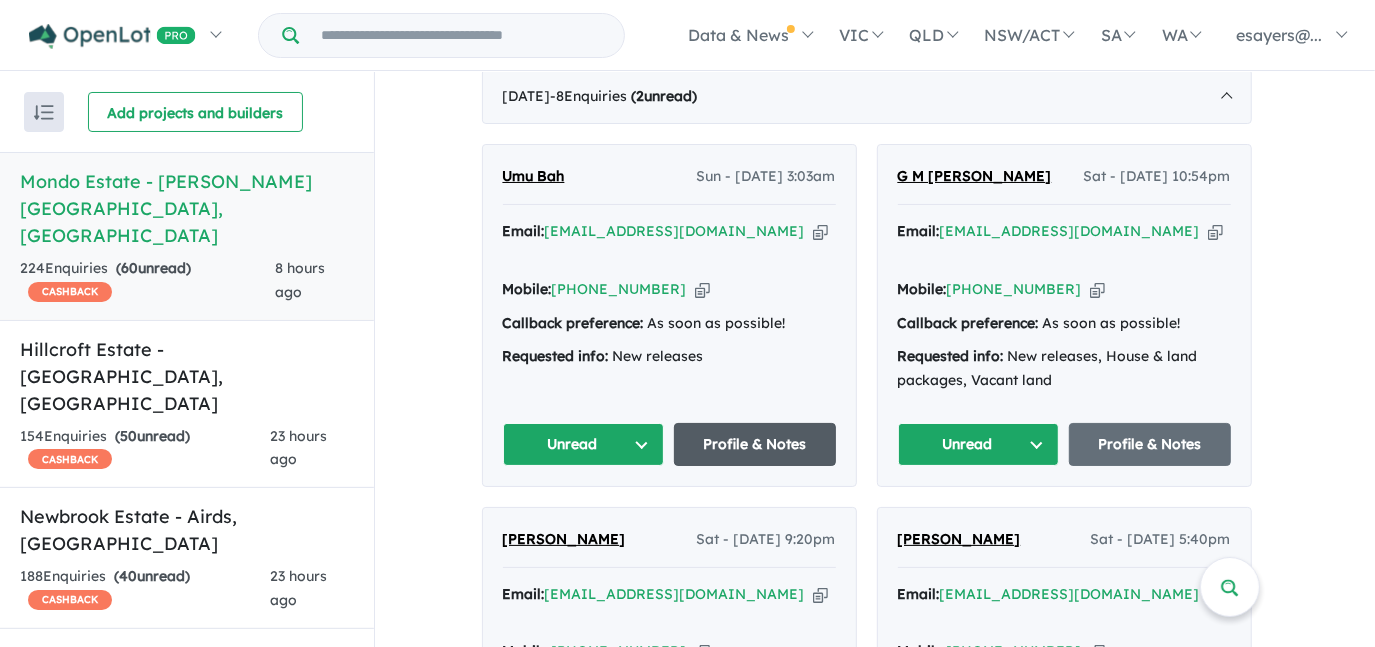 scroll, scrollTop: 797, scrollLeft: 0, axis: vertical 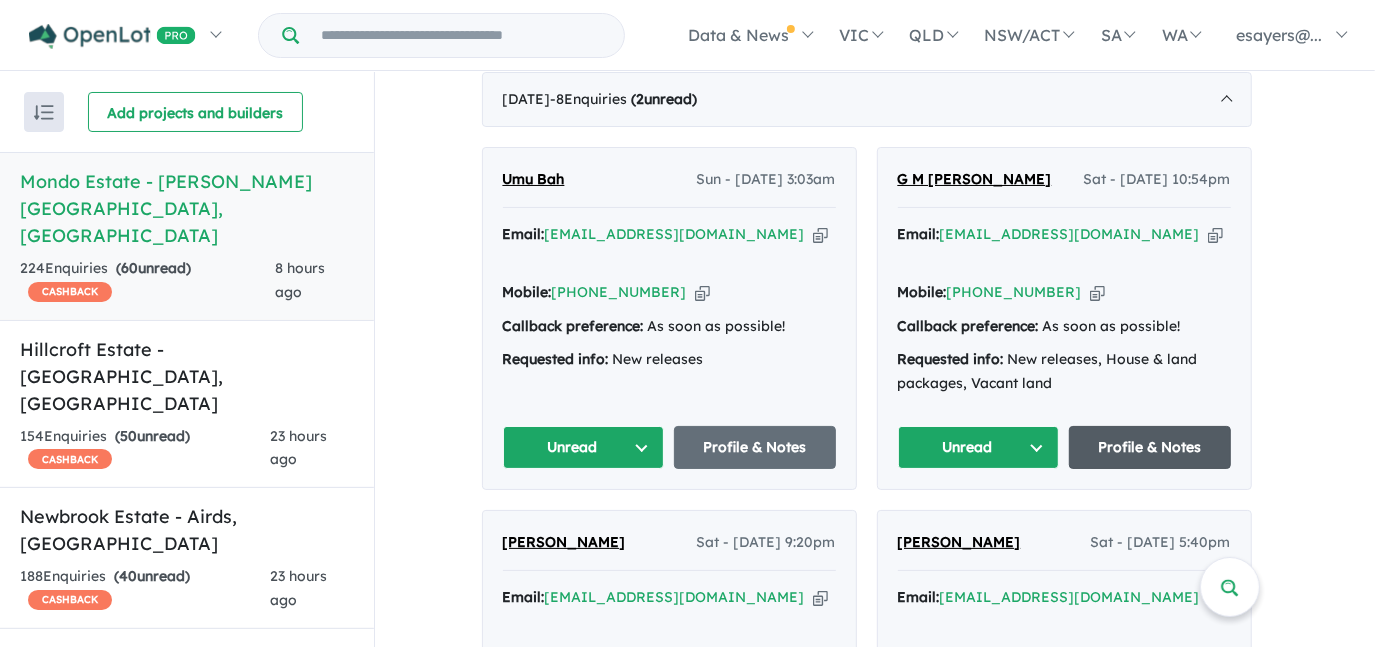 click on "Profile & Notes" at bounding box center [1150, 447] 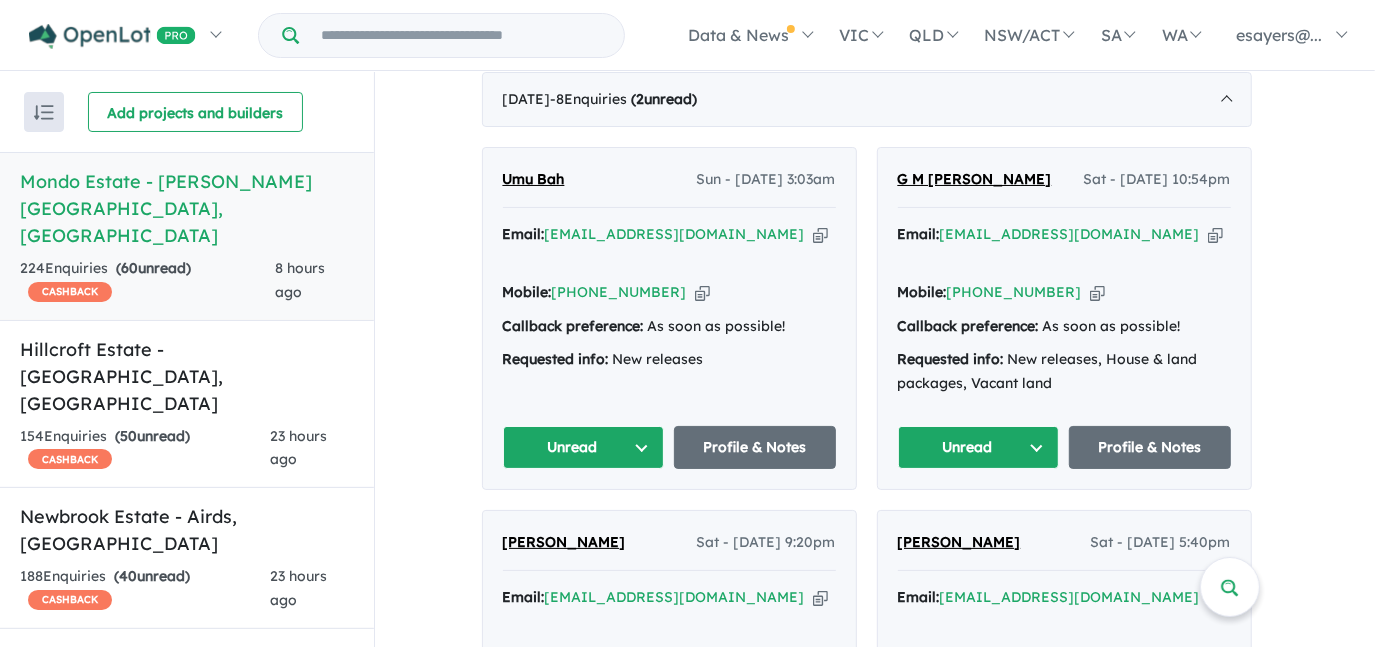 click on "Unread" at bounding box center [979, 447] 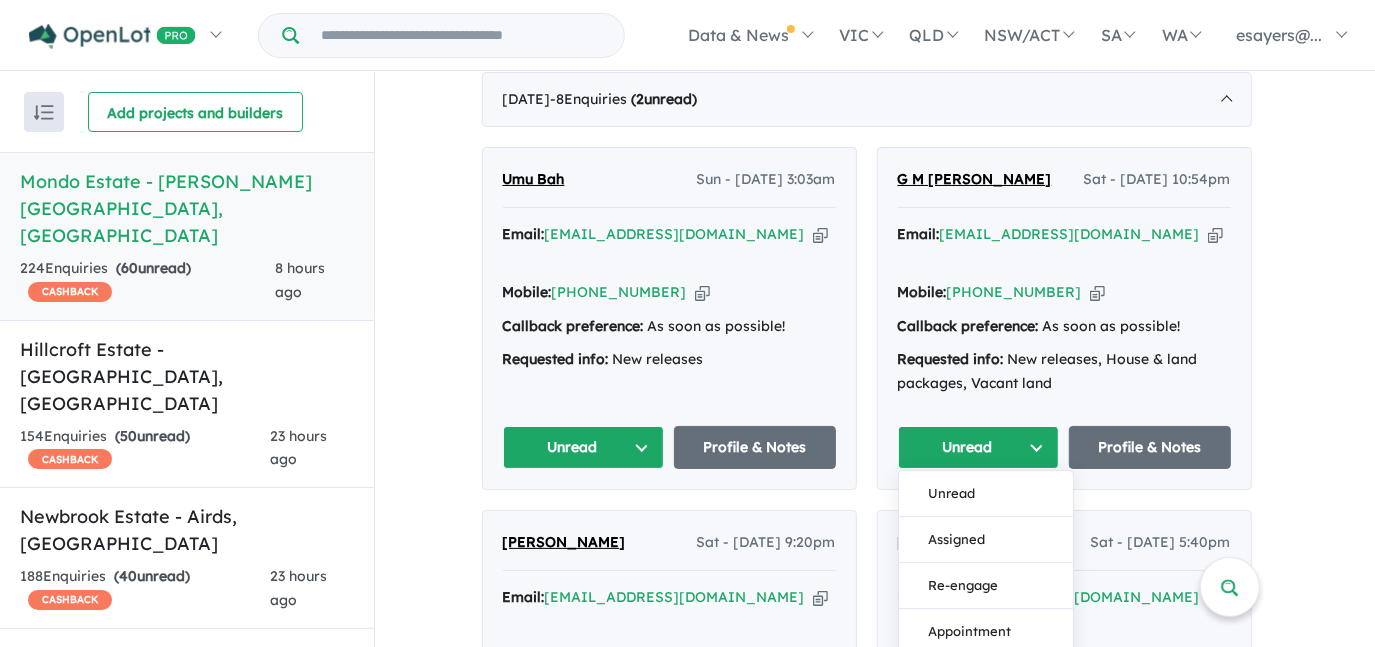 click on "Assigned" at bounding box center (986, 540) 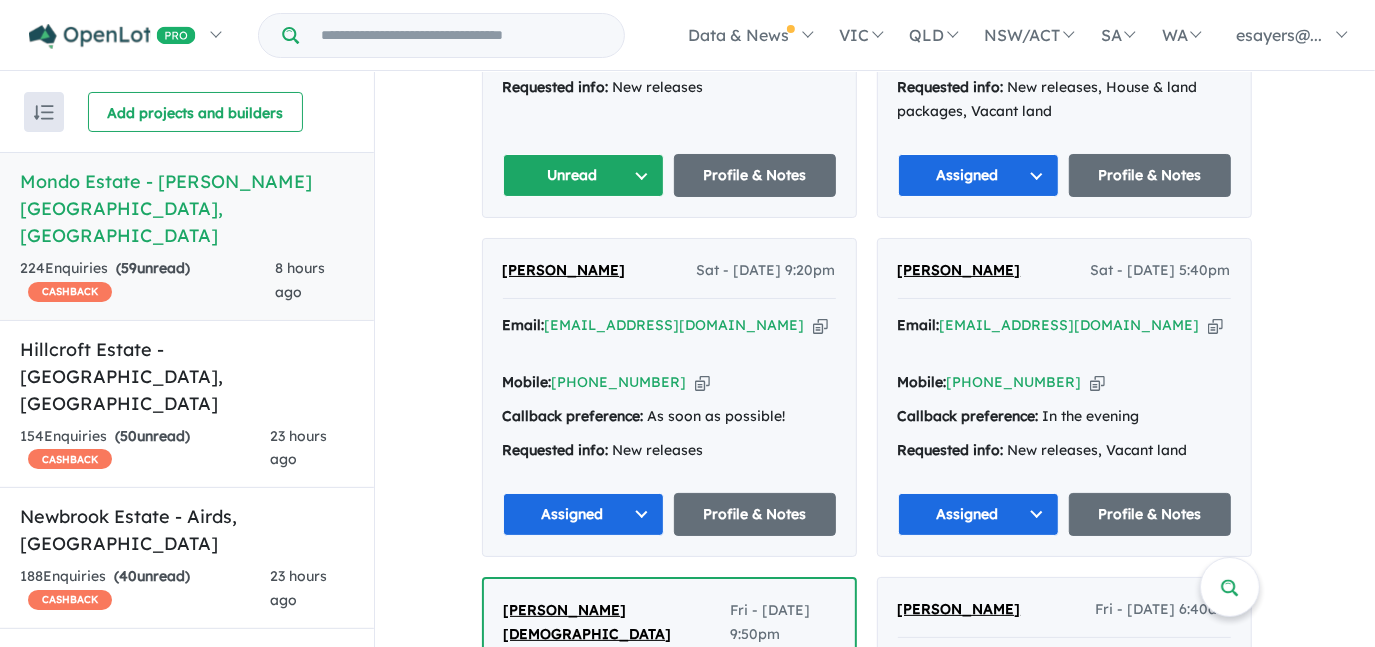 scroll, scrollTop: 888, scrollLeft: 0, axis: vertical 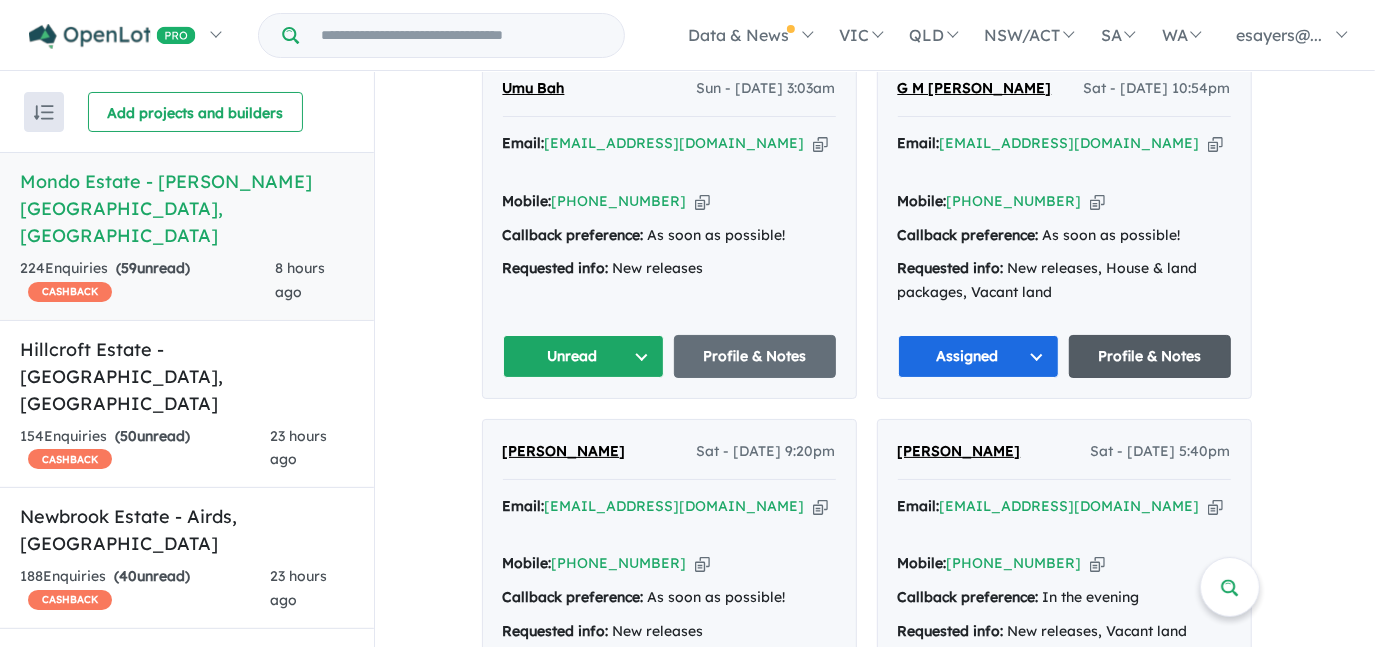 click on "Profile & Notes" at bounding box center [1150, 356] 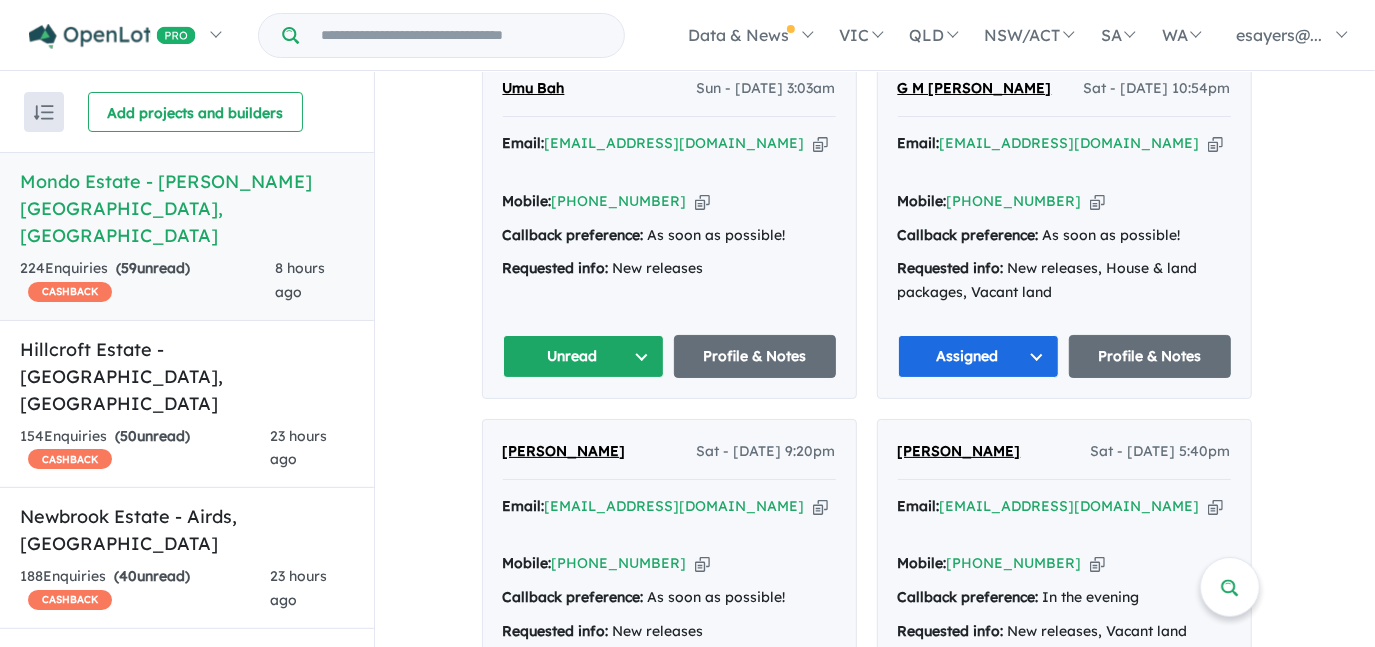 scroll, scrollTop: 797, scrollLeft: 0, axis: vertical 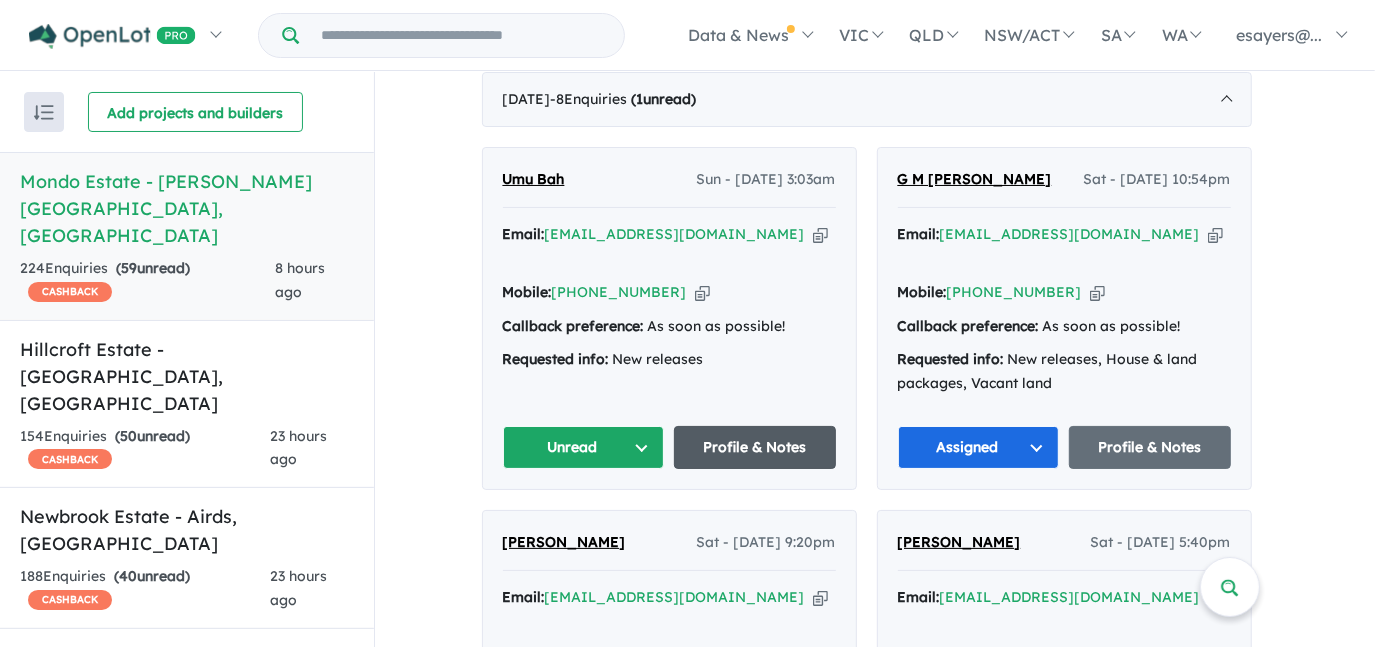 click on "Profile & Notes" at bounding box center (755, 447) 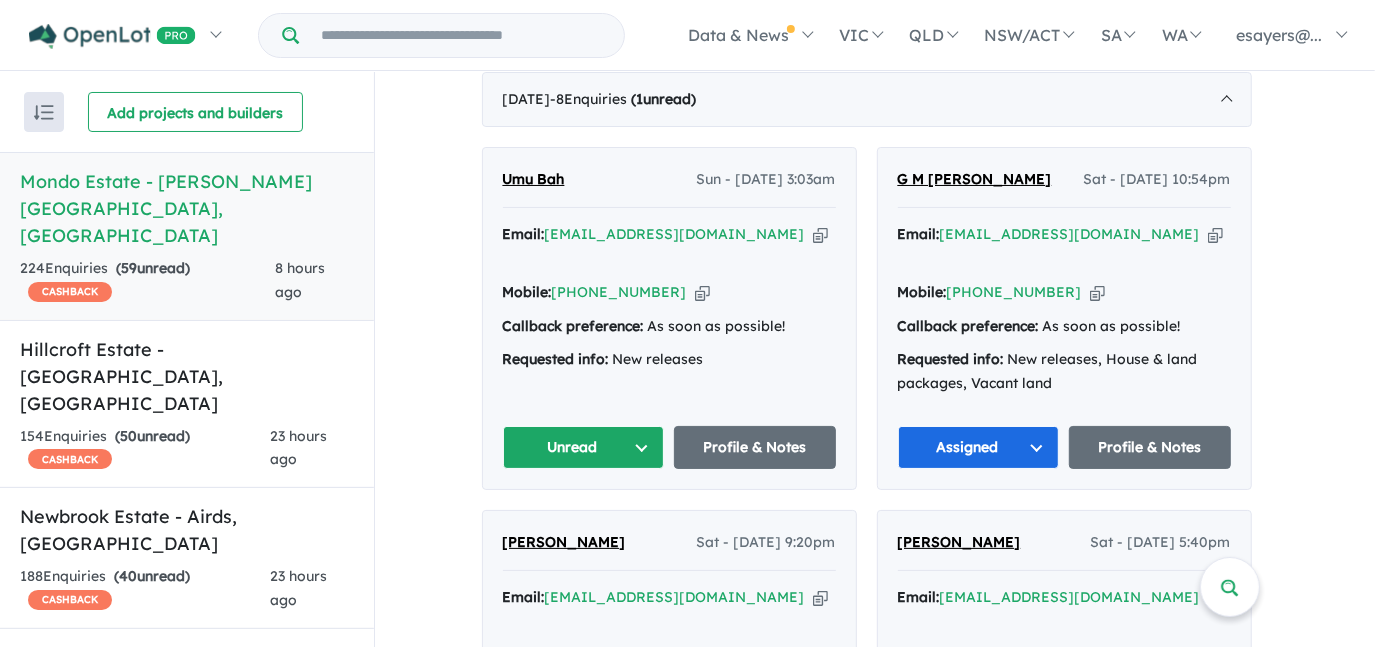 click on "Unread" at bounding box center (584, 447) 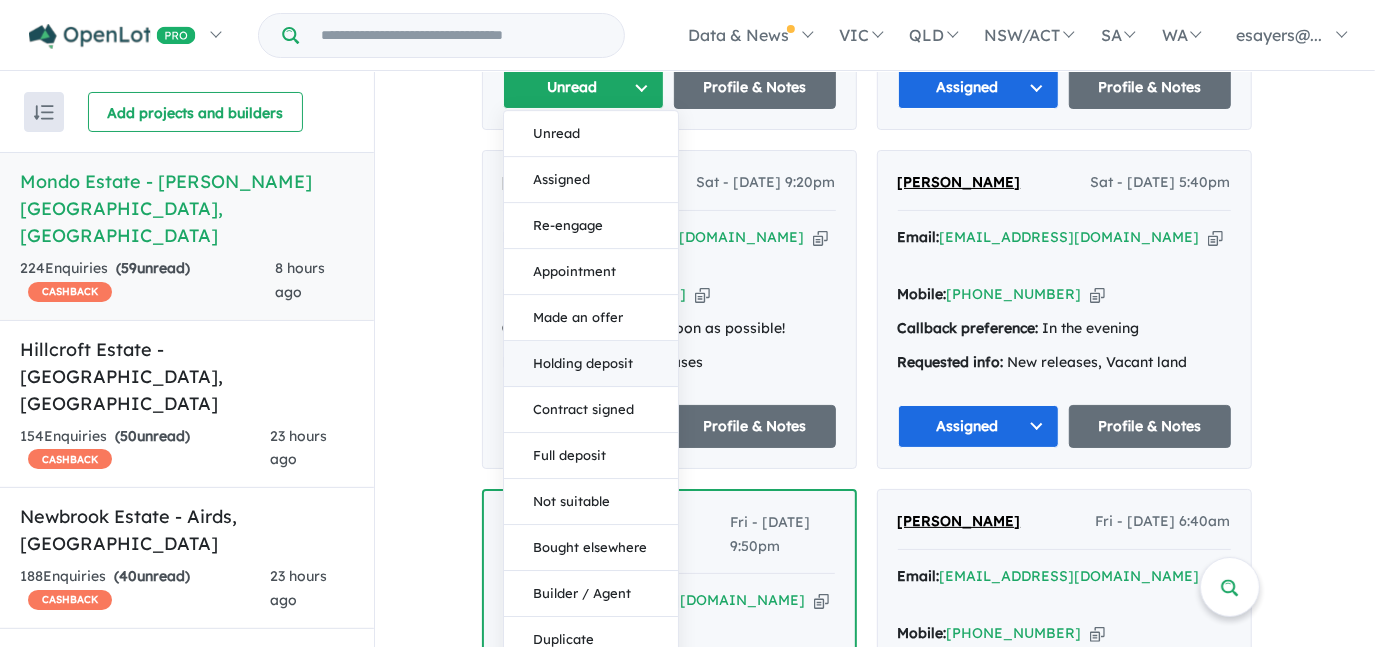 scroll, scrollTop: 1251, scrollLeft: 0, axis: vertical 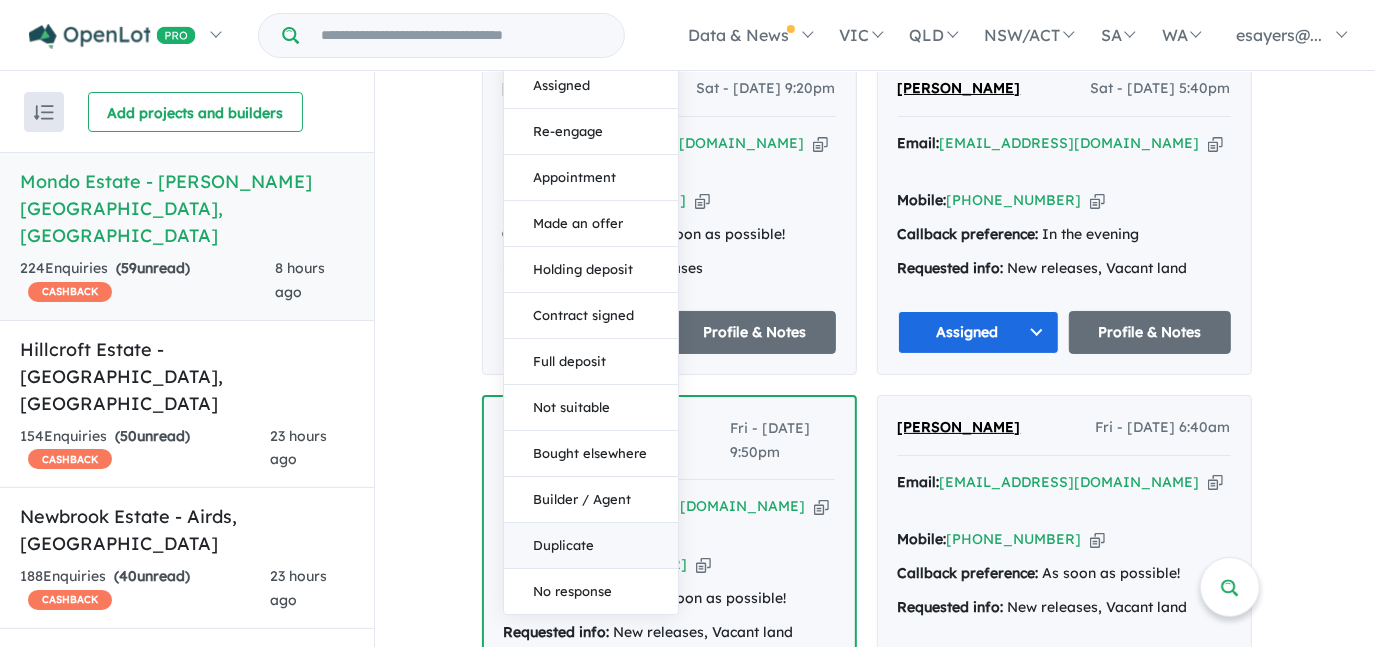 click on "Duplicate" at bounding box center (591, 546) 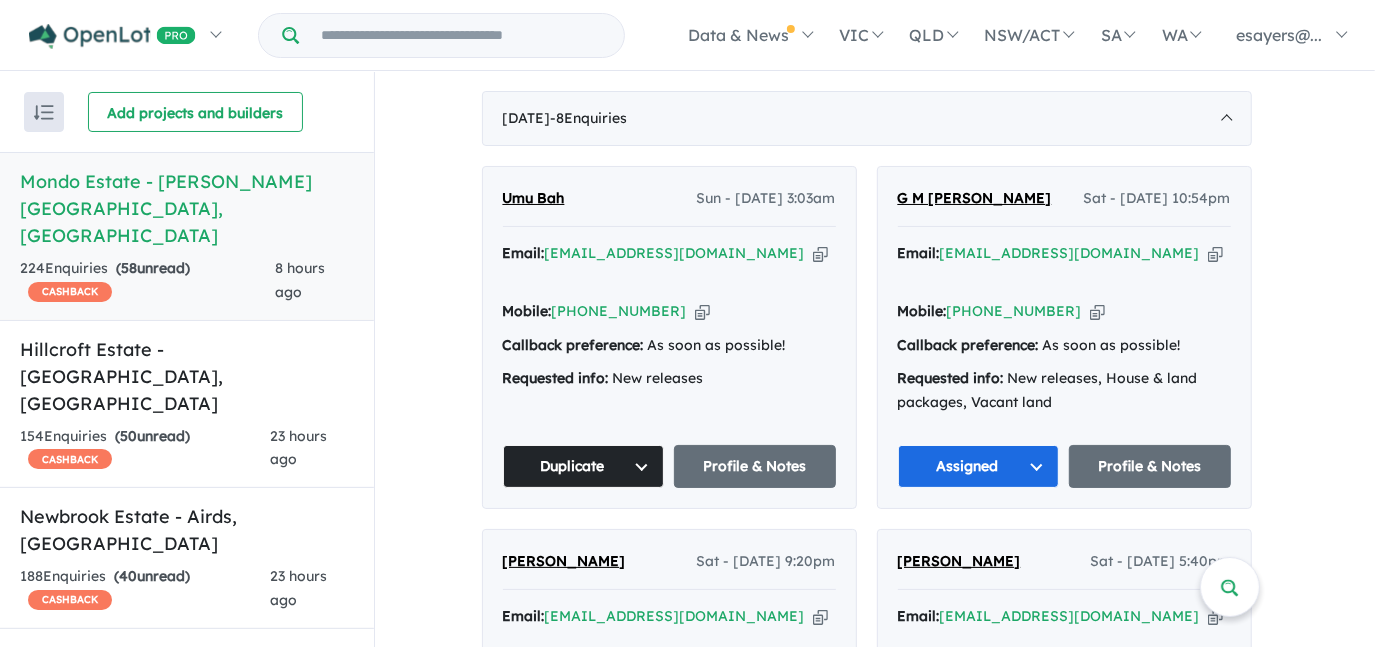 scroll, scrollTop: 615, scrollLeft: 0, axis: vertical 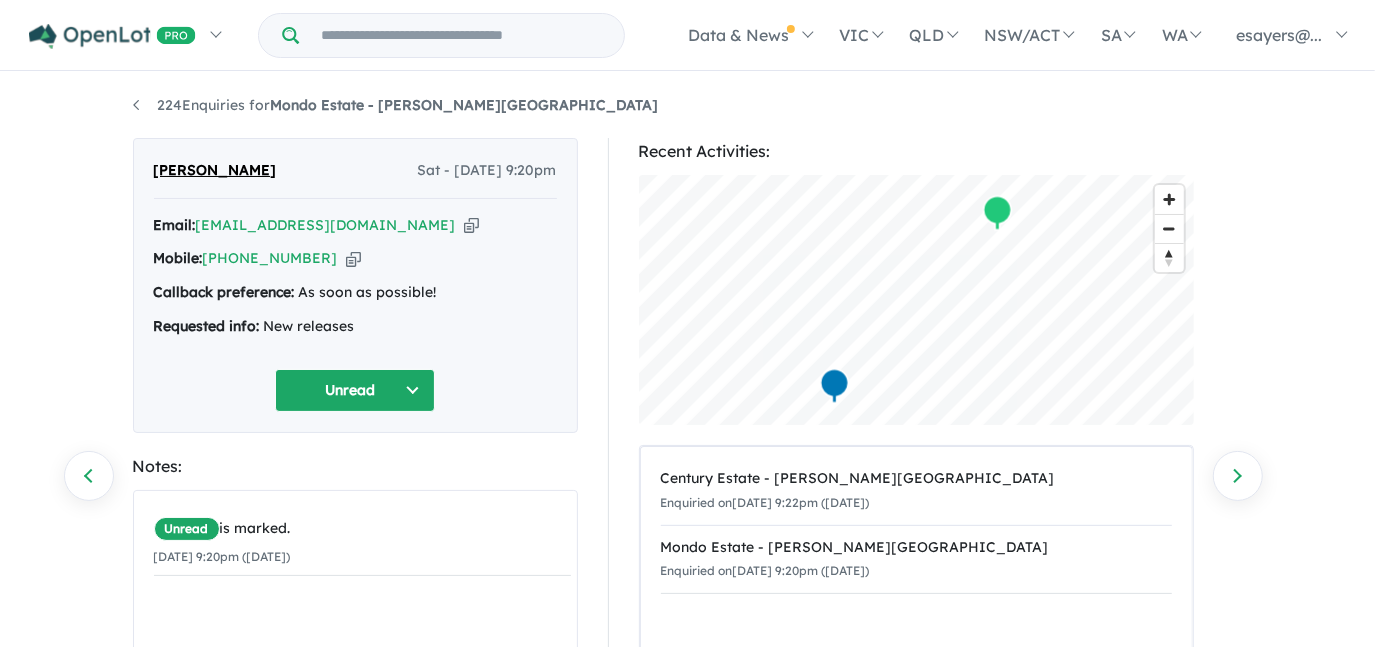click at bounding box center (471, 225) 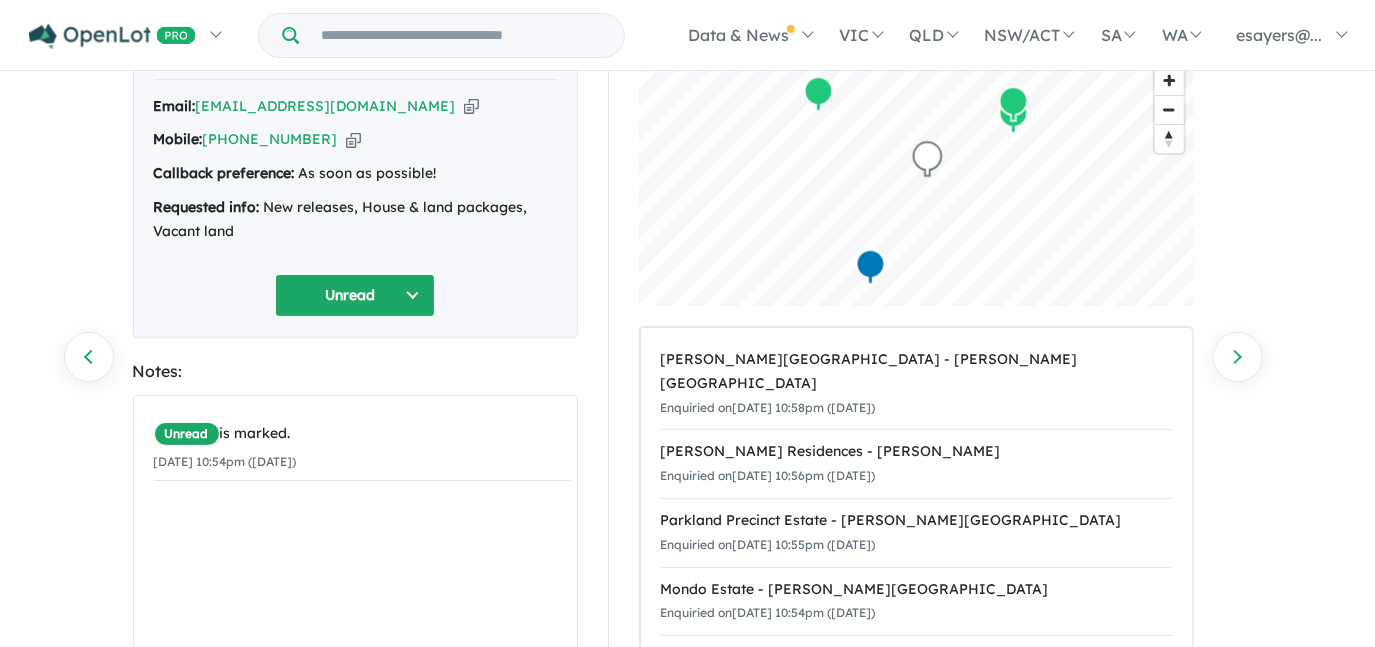 scroll, scrollTop: 0, scrollLeft: 0, axis: both 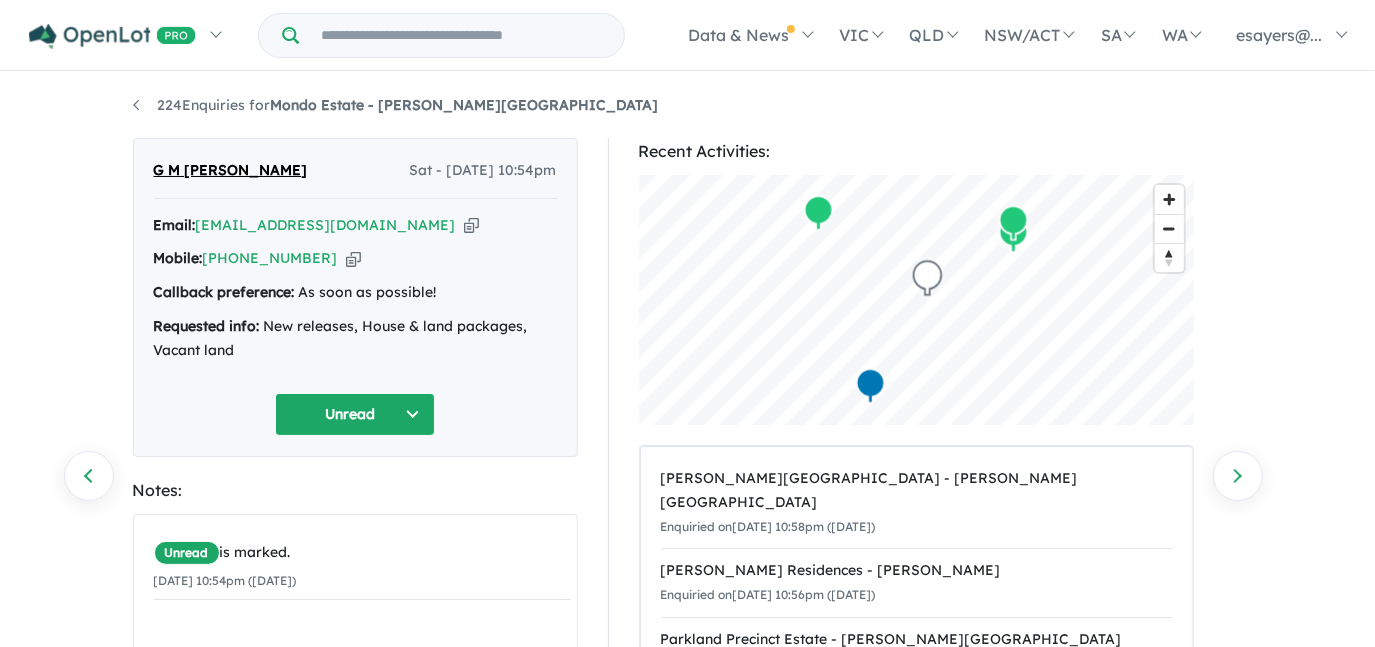 click at bounding box center (471, 225) 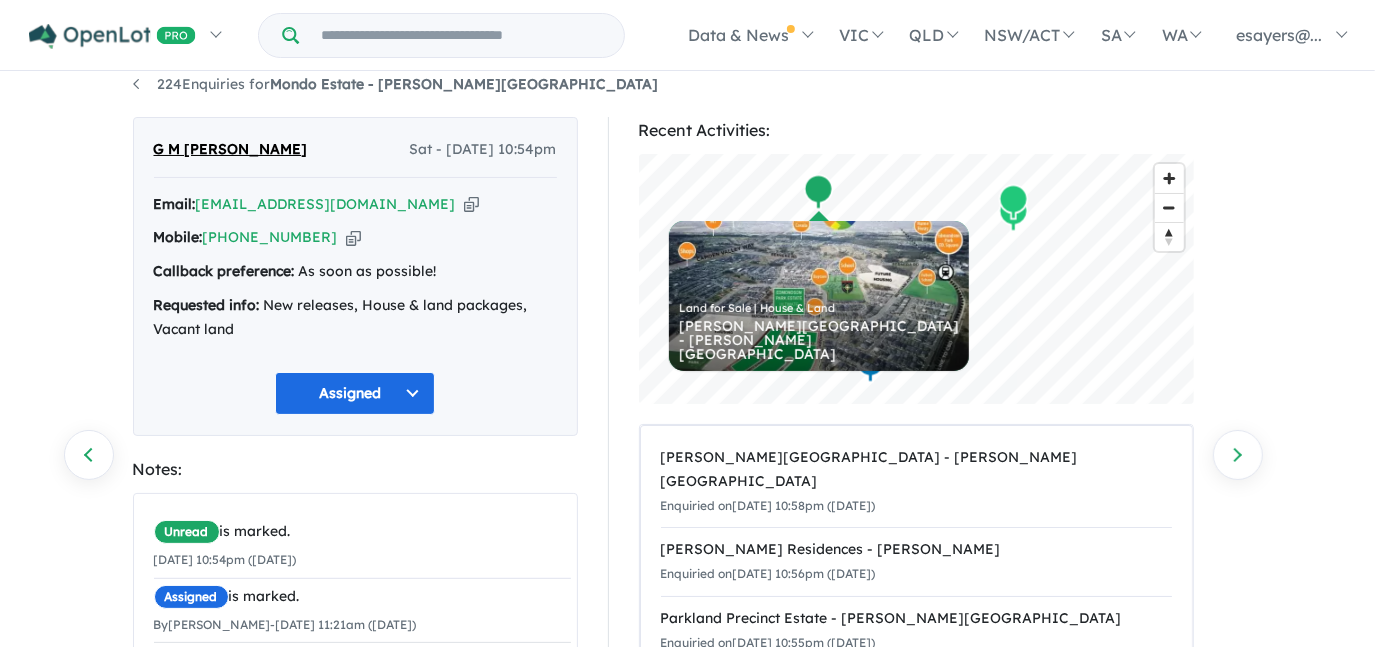 scroll, scrollTop: 0, scrollLeft: 0, axis: both 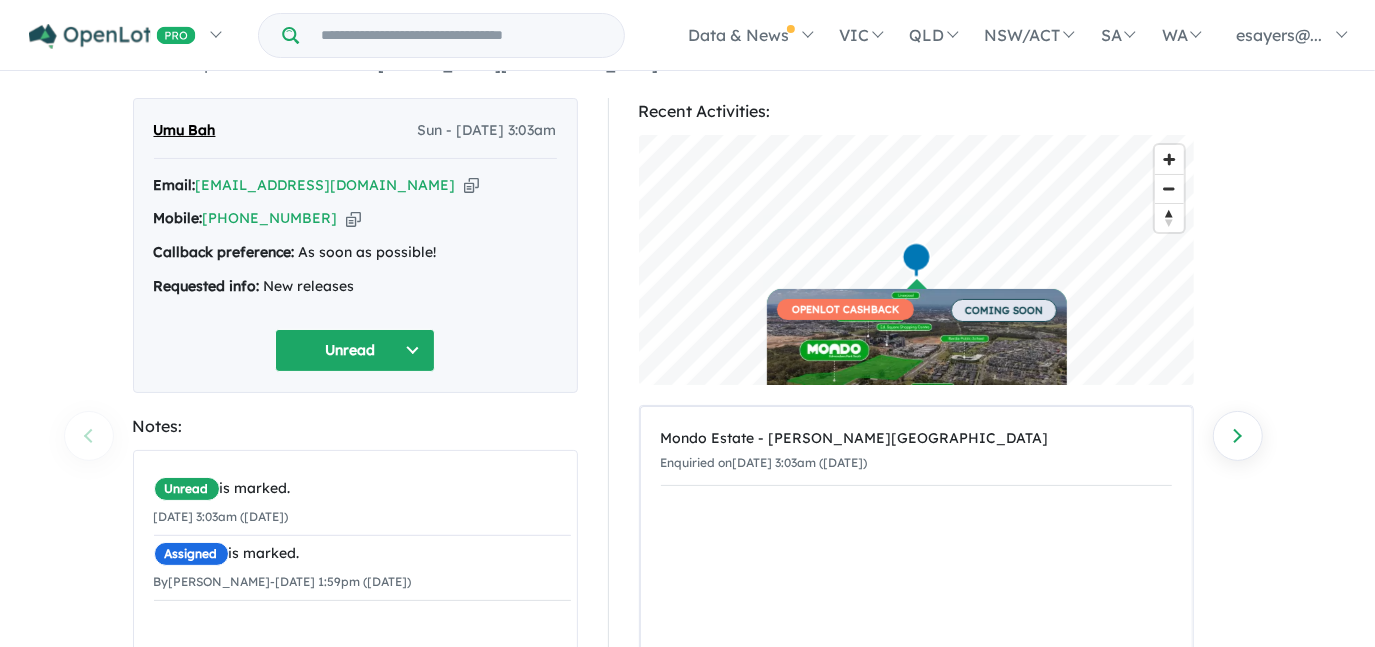 click at bounding box center [471, 185] 